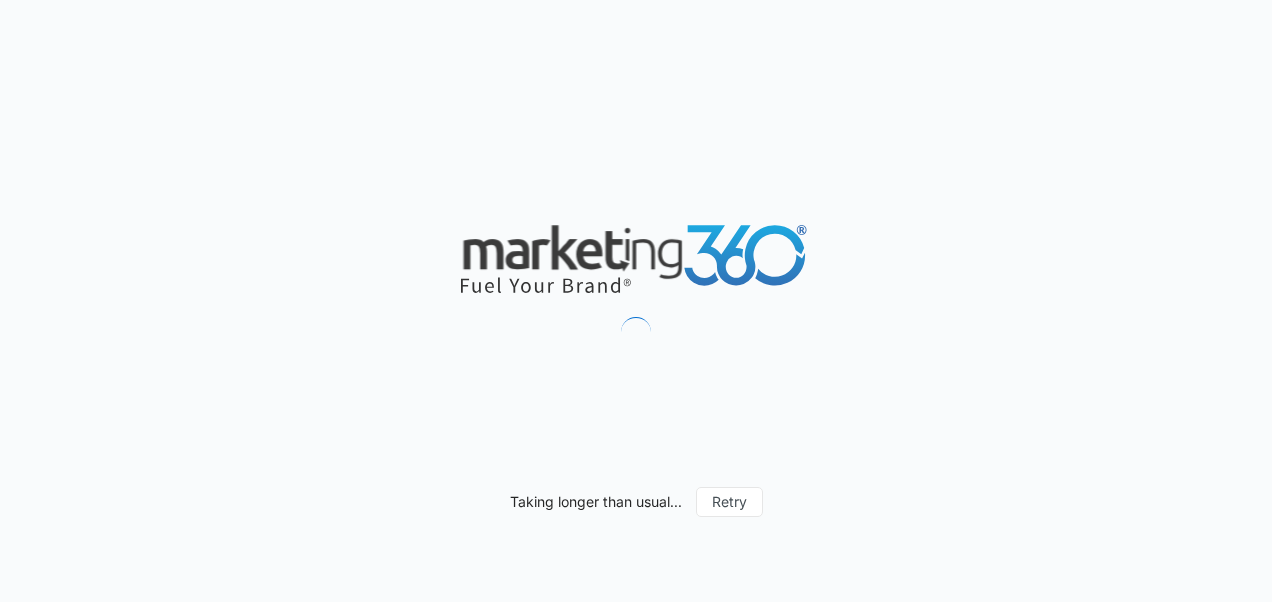 scroll, scrollTop: 0, scrollLeft: 0, axis: both 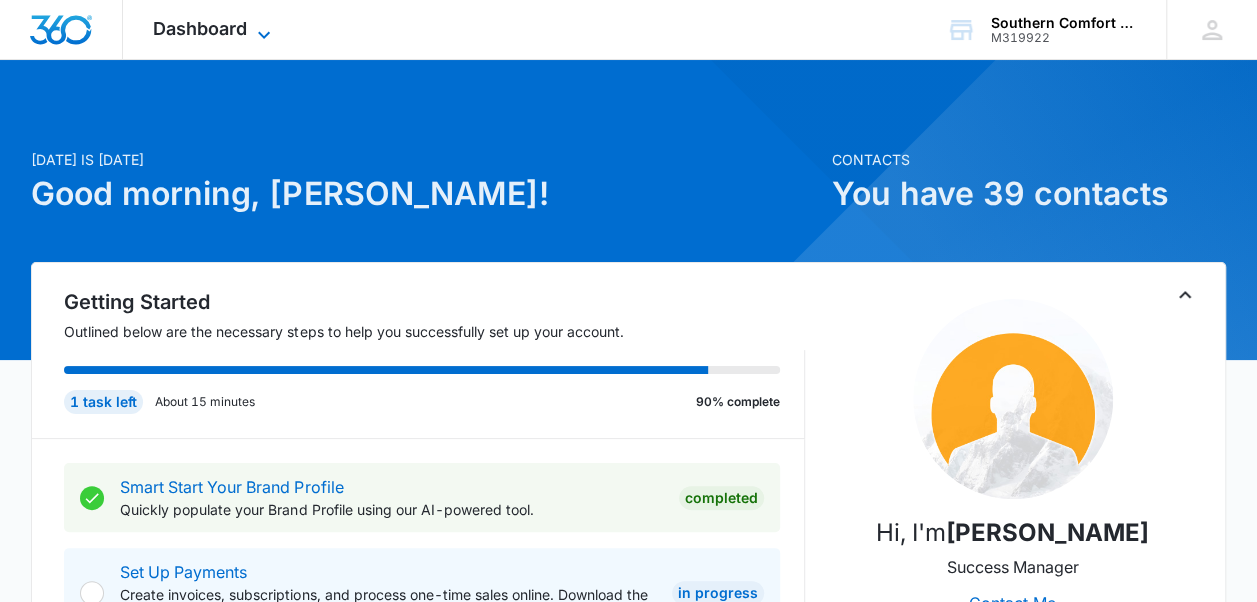 click 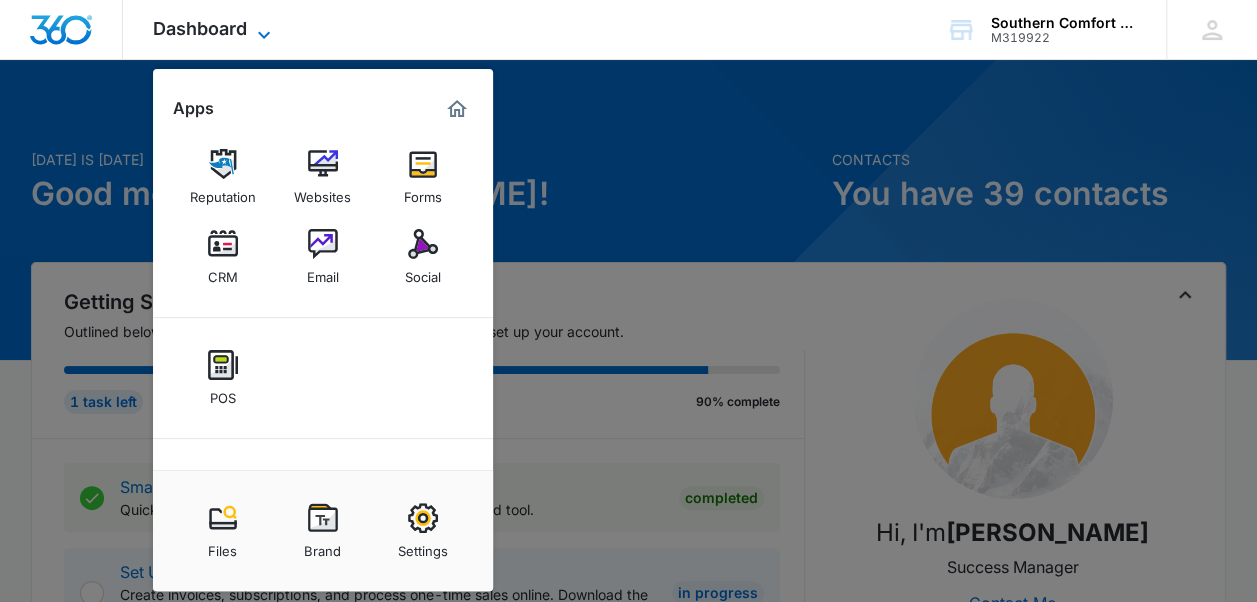 scroll, scrollTop: 0, scrollLeft: 0, axis: both 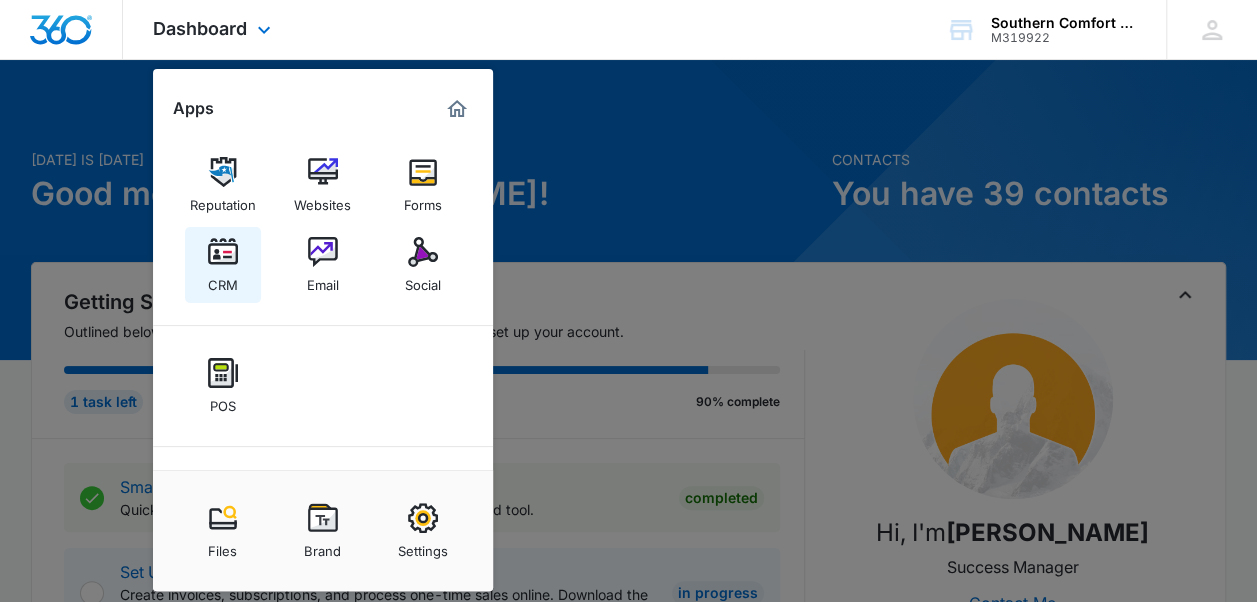 click on "CRM" at bounding box center [223, 280] 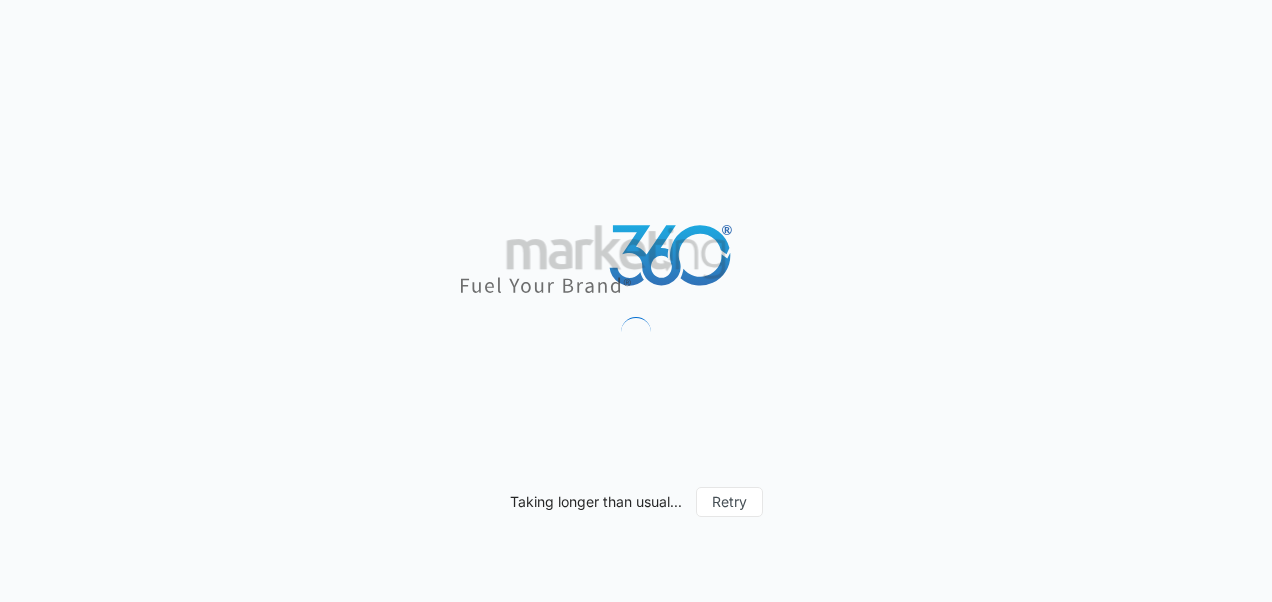 scroll, scrollTop: 0, scrollLeft: 0, axis: both 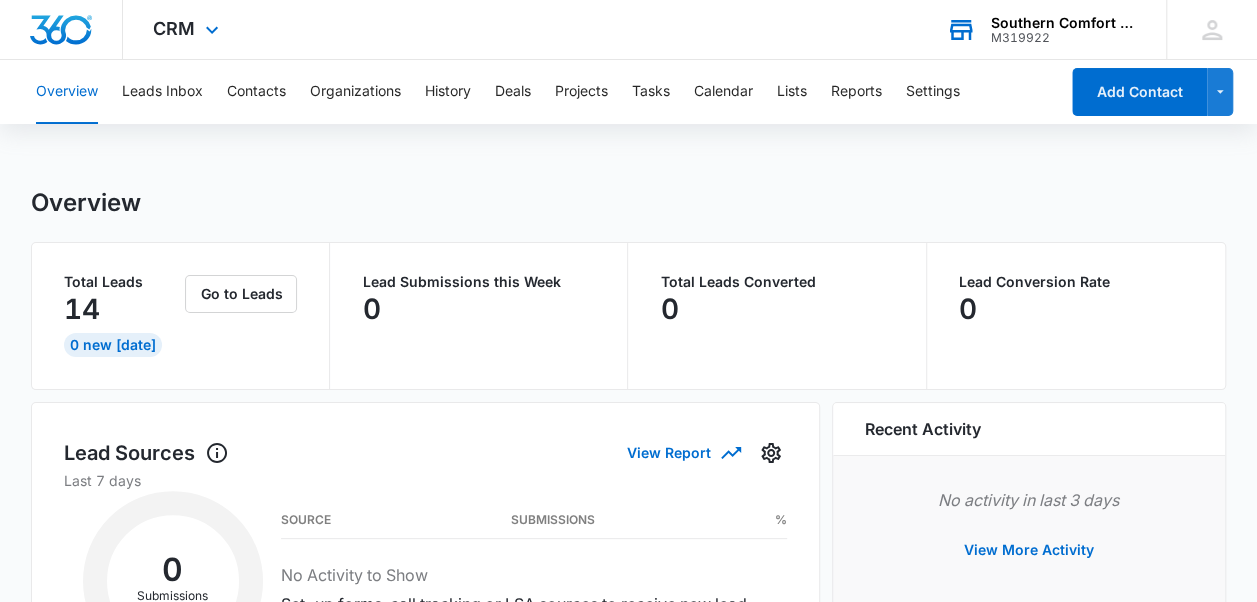 click on "Southern Comfort Sales LLC" at bounding box center (1064, 23) 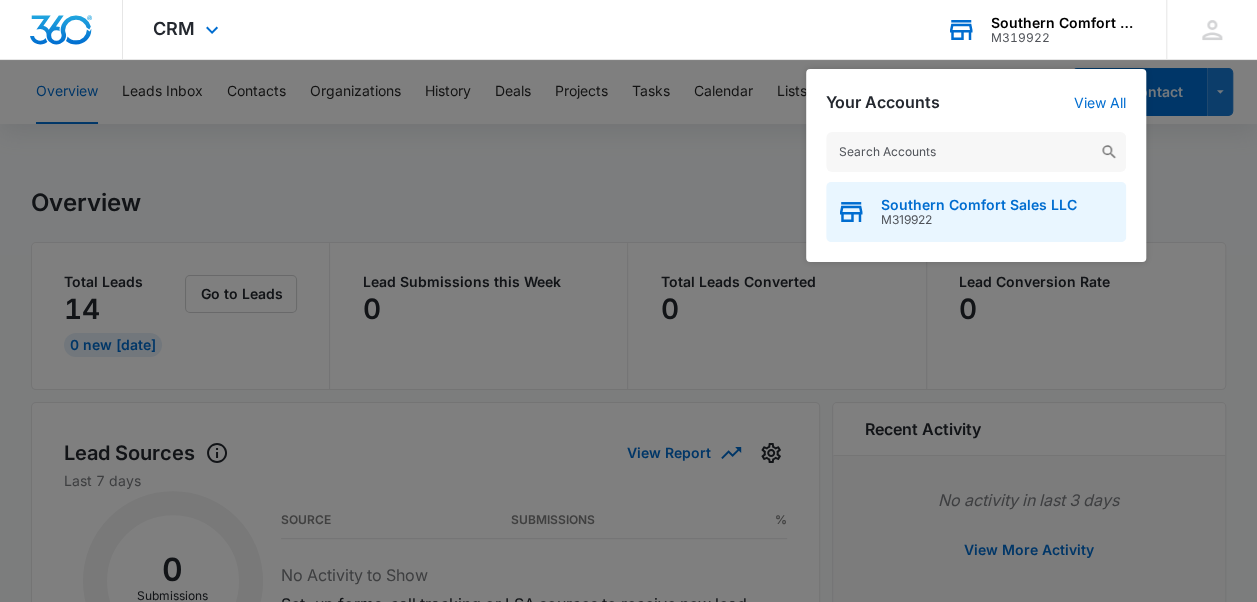 click on "M319922" at bounding box center (979, 220) 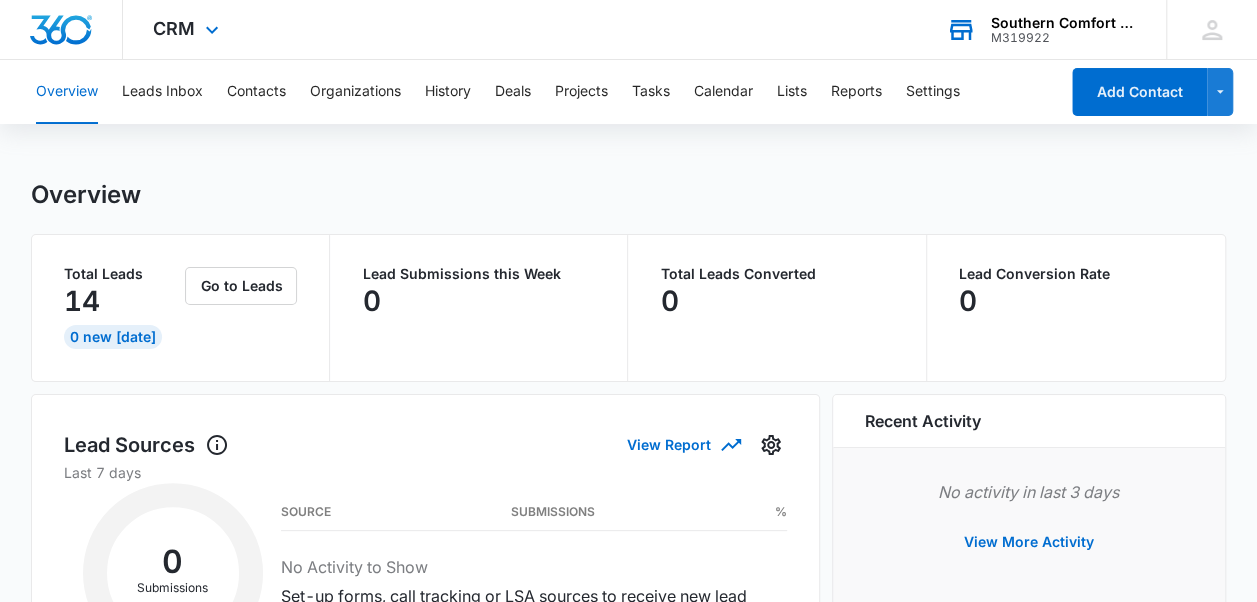 scroll, scrollTop: 0, scrollLeft: 0, axis: both 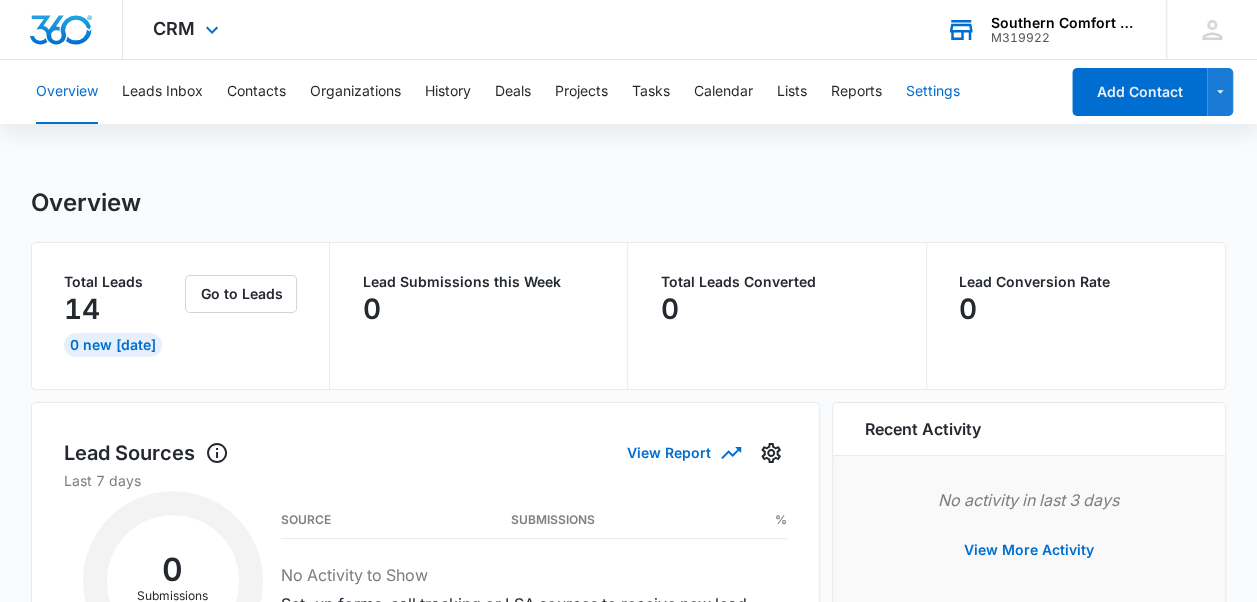 click on "Settings" at bounding box center (933, 92) 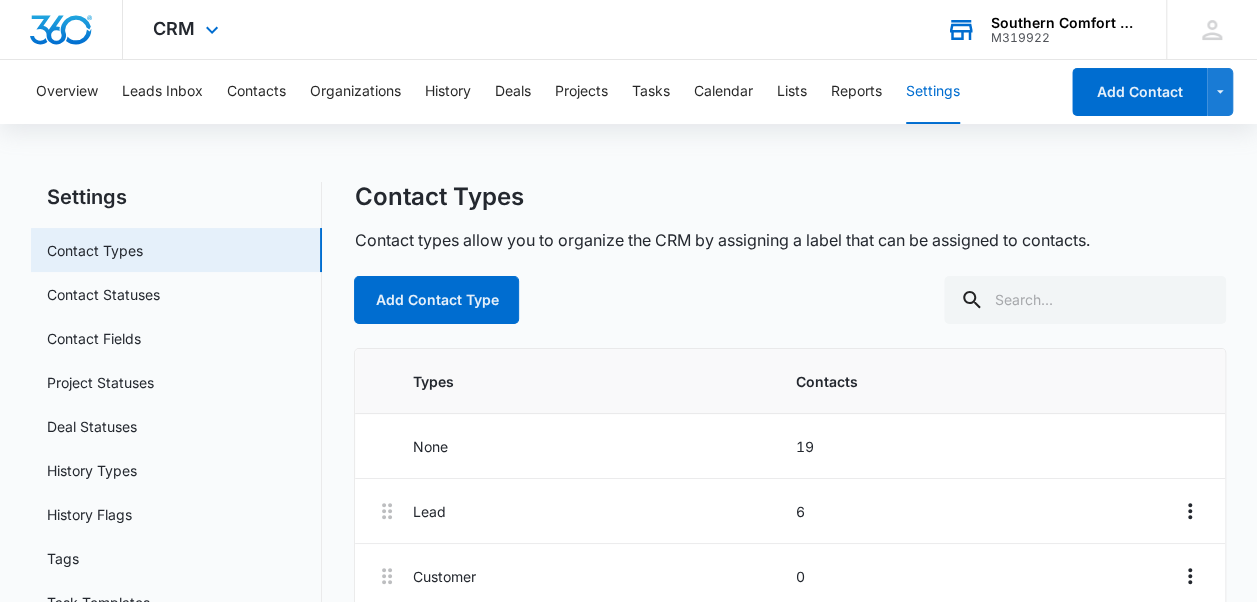 scroll, scrollTop: 0, scrollLeft: 0, axis: both 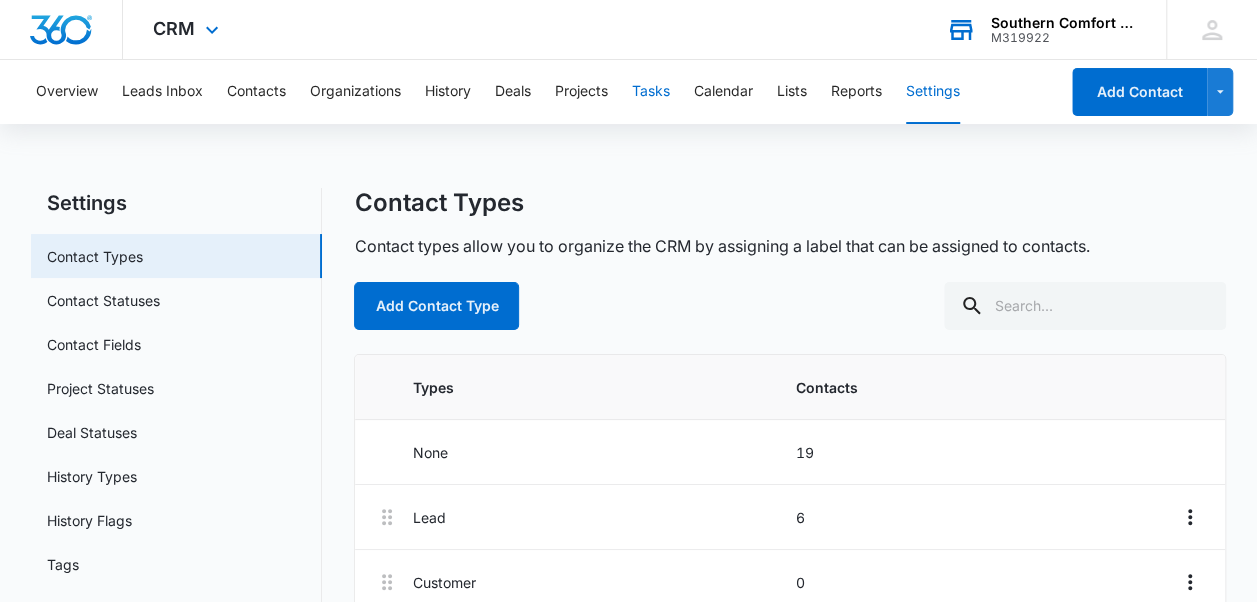 click on "Tasks" at bounding box center (651, 92) 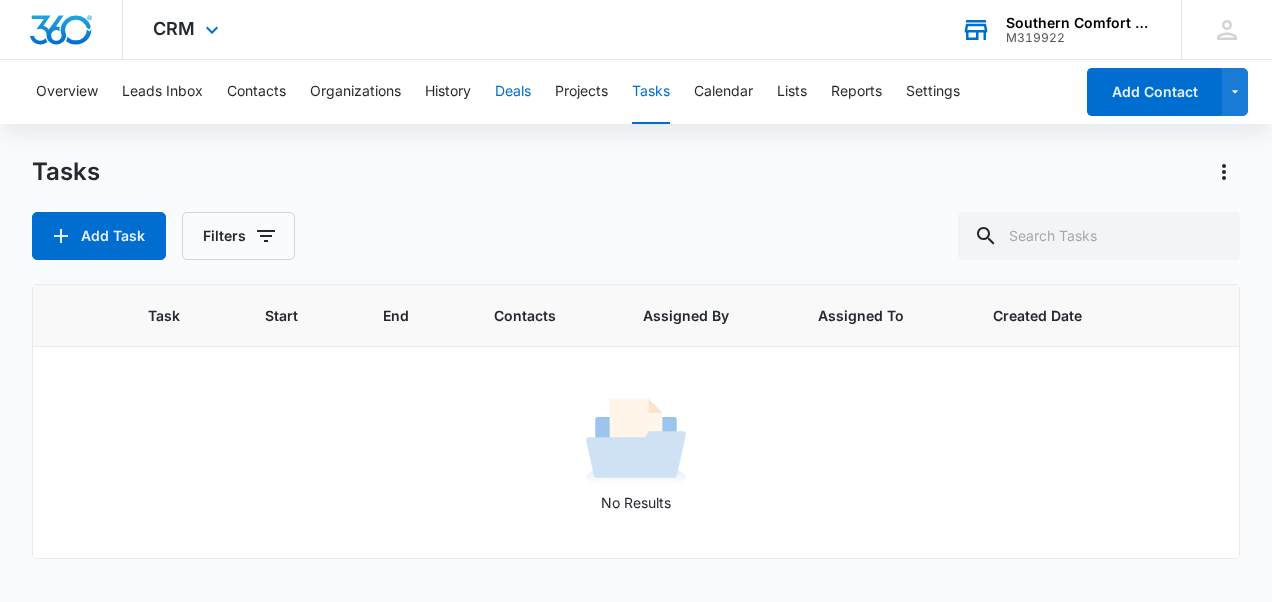 click on "Deals" at bounding box center [513, 92] 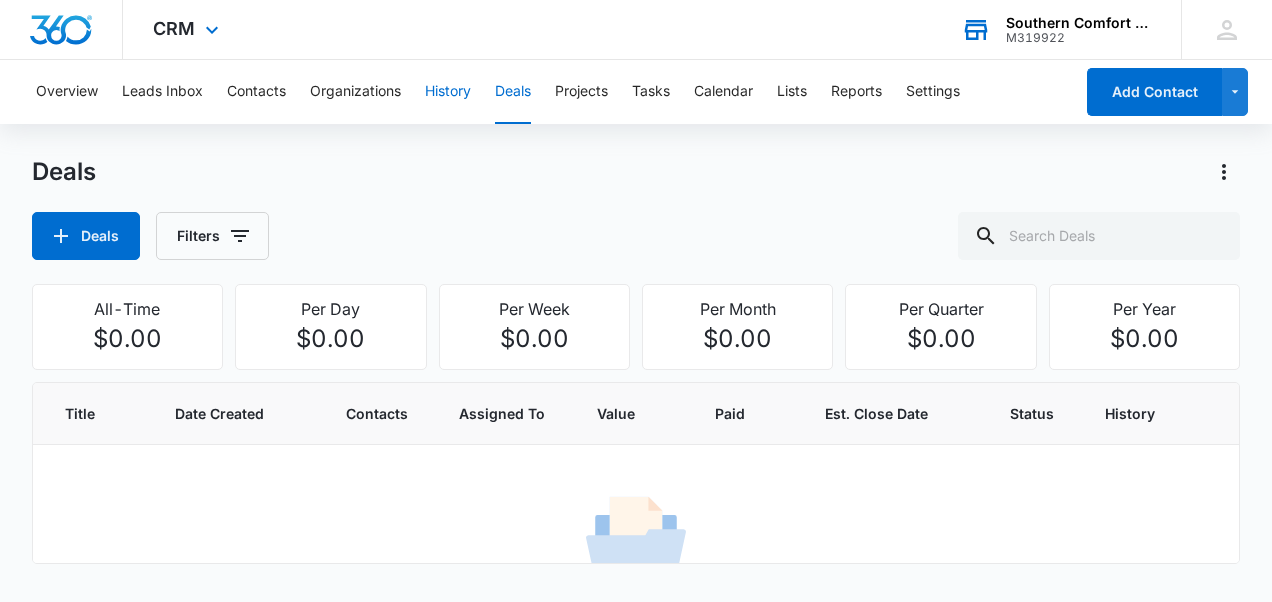 click on "History" at bounding box center [448, 92] 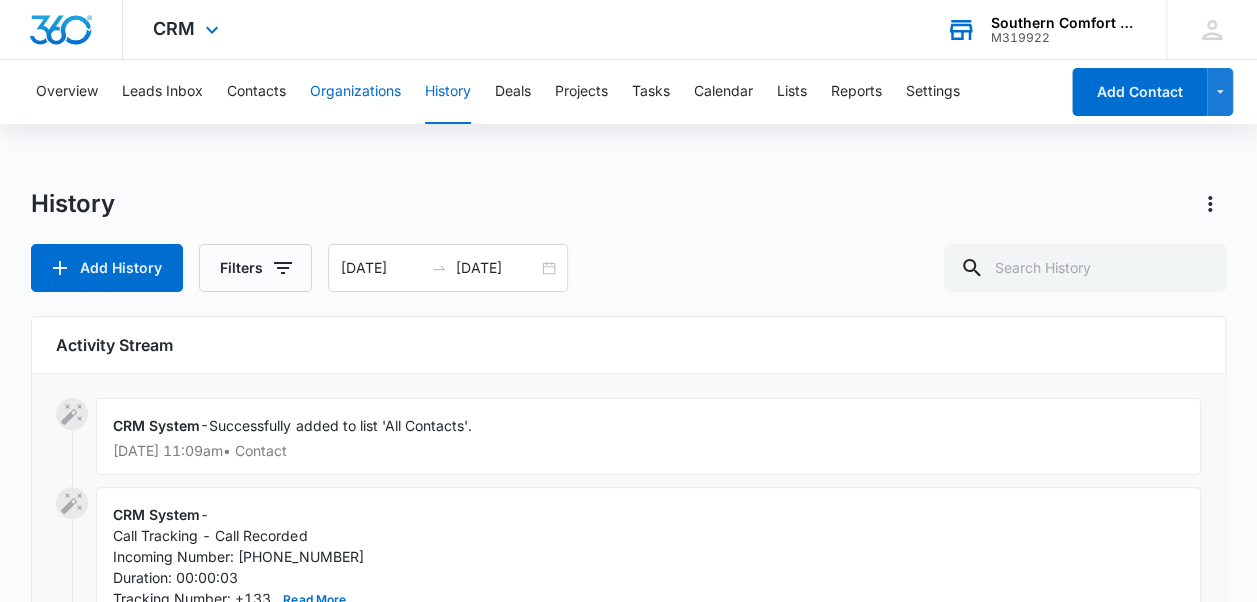click on "Organizations" at bounding box center [355, 92] 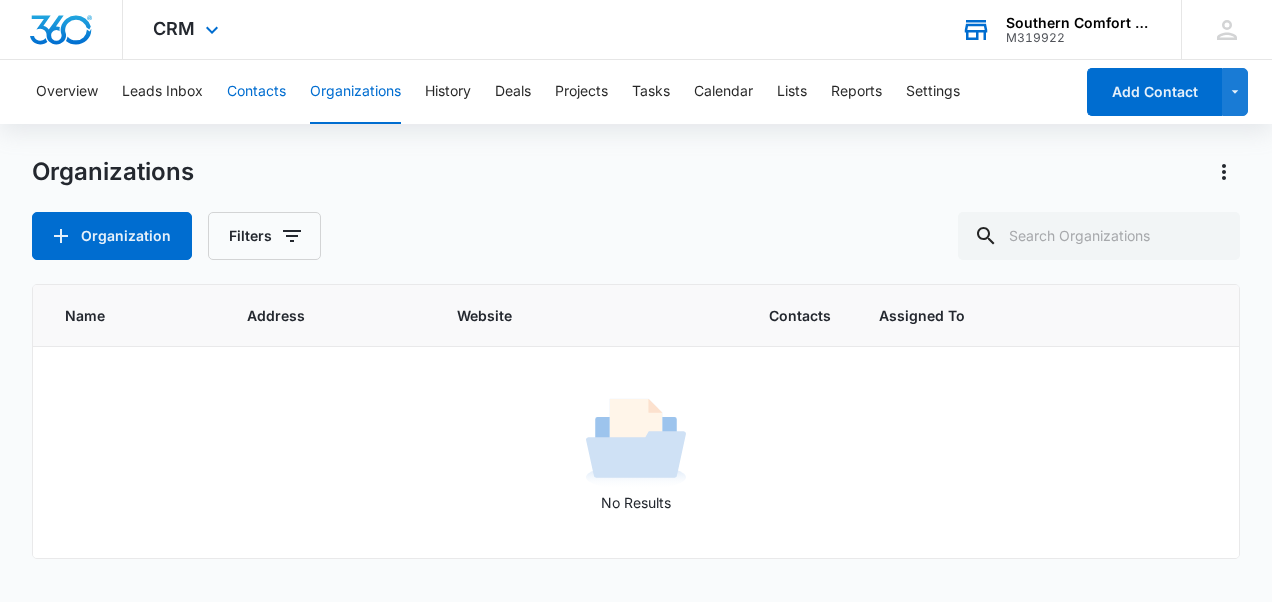 click on "Contacts" at bounding box center [256, 92] 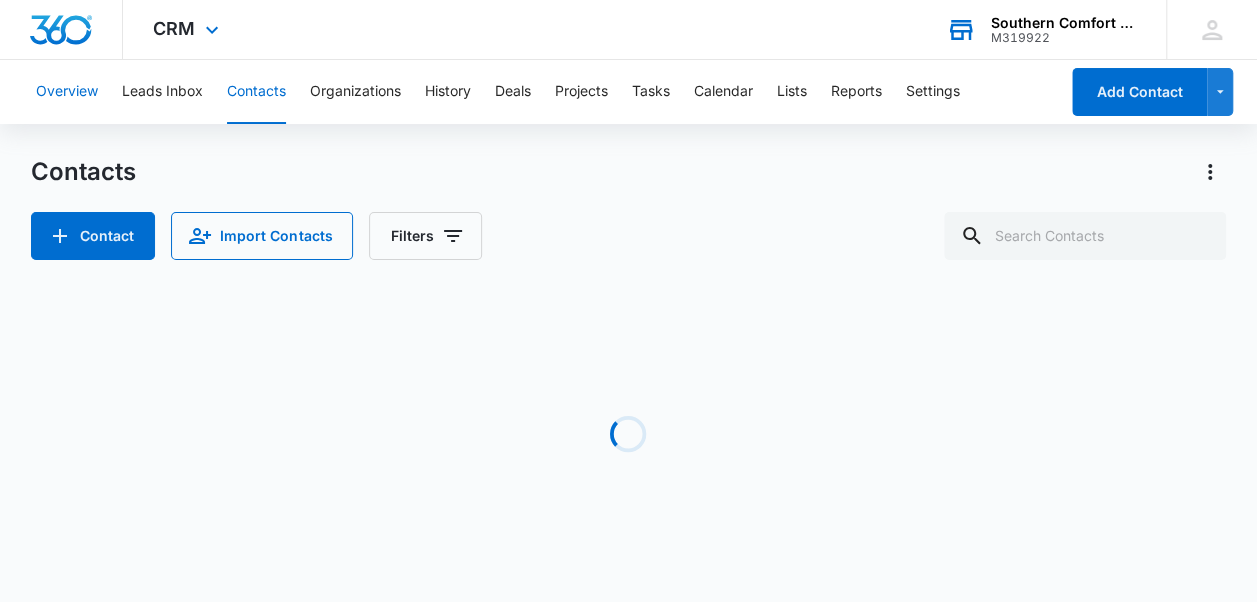 click on "Overview" at bounding box center [67, 92] 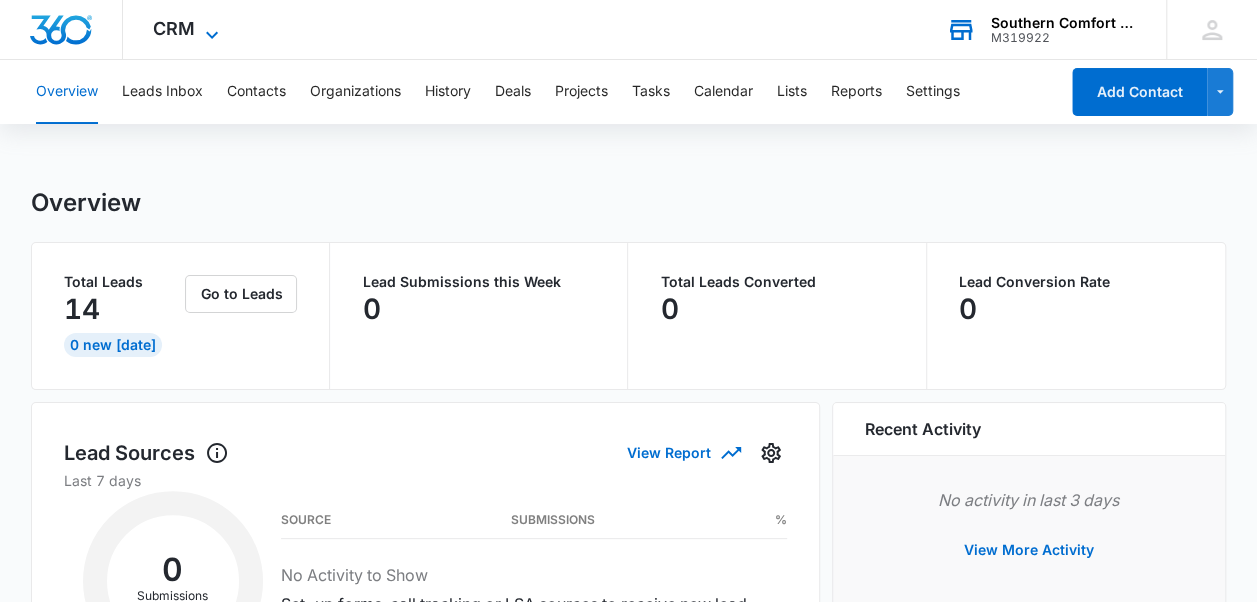 click 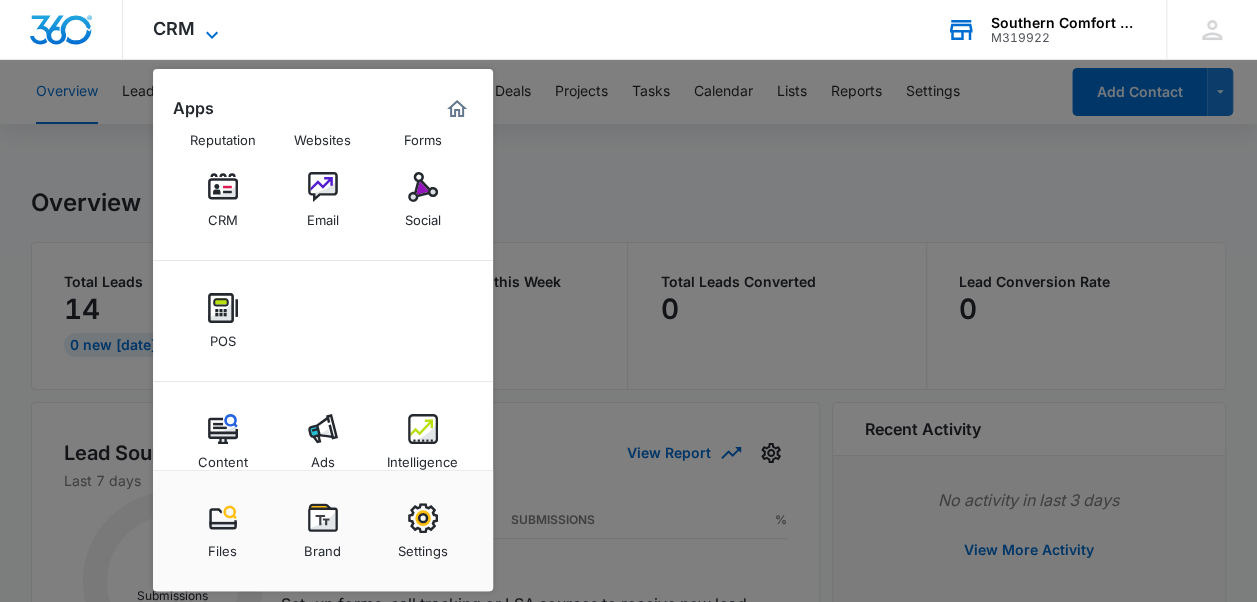 scroll, scrollTop: 22, scrollLeft: 0, axis: vertical 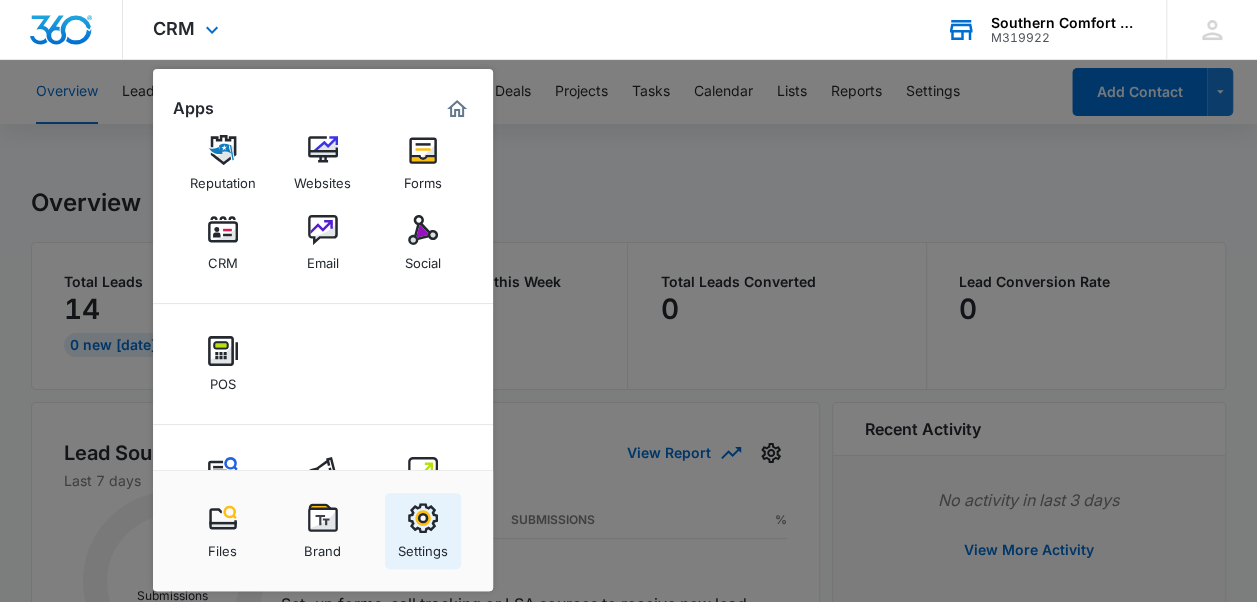 click on "Settings" at bounding box center [423, 531] 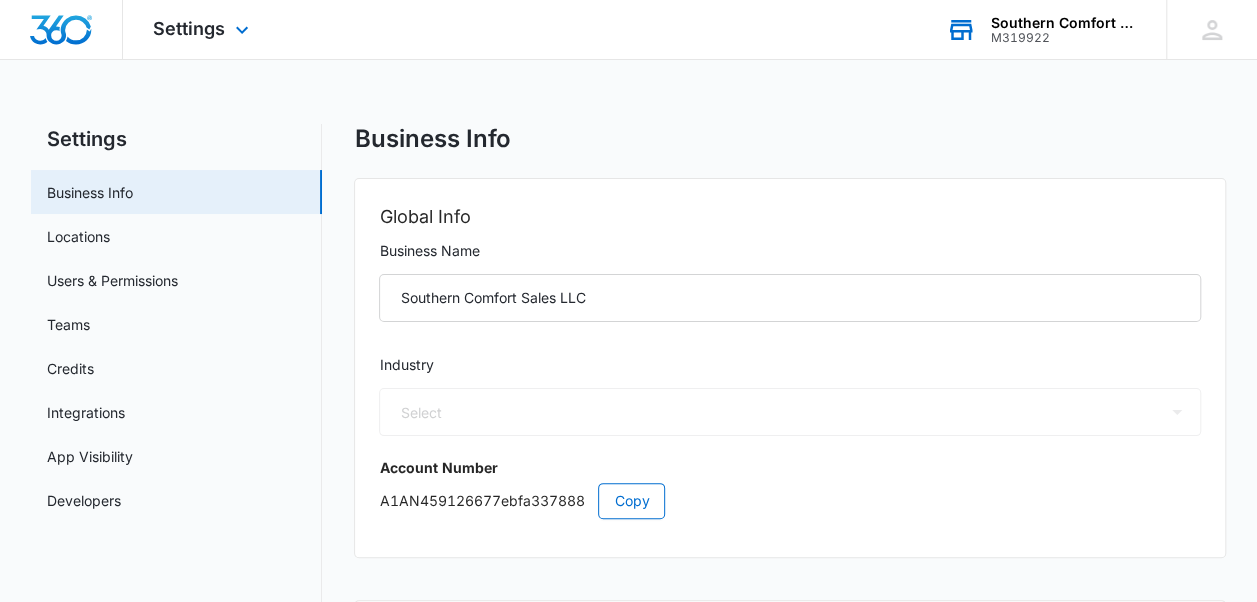 select on "52" 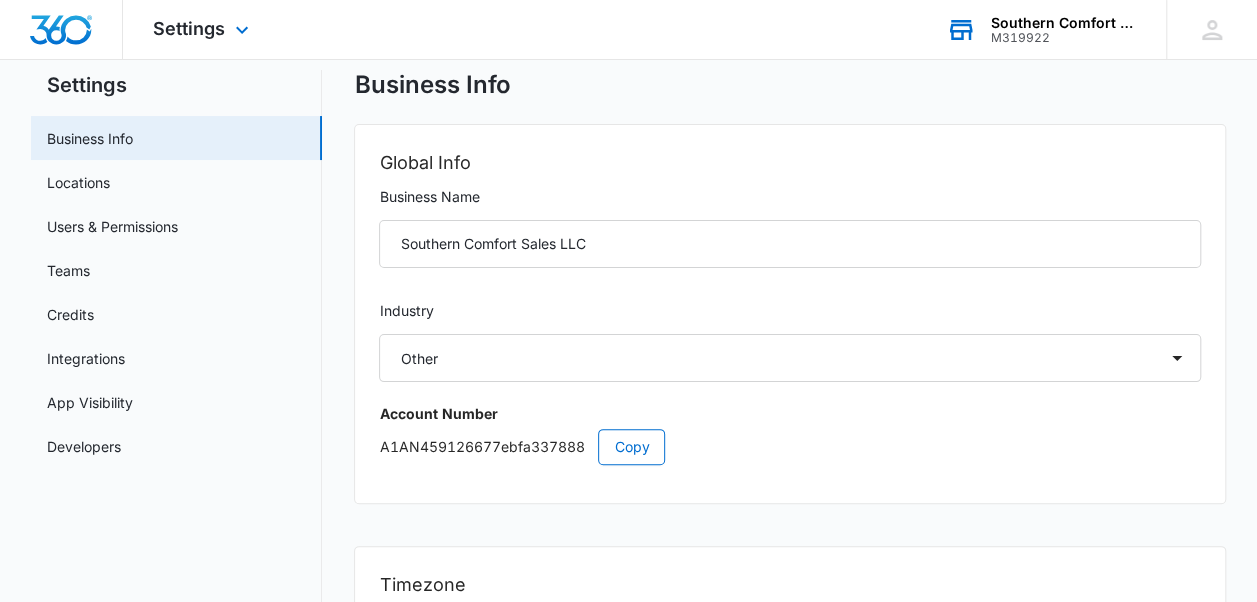 scroll, scrollTop: 0, scrollLeft: 0, axis: both 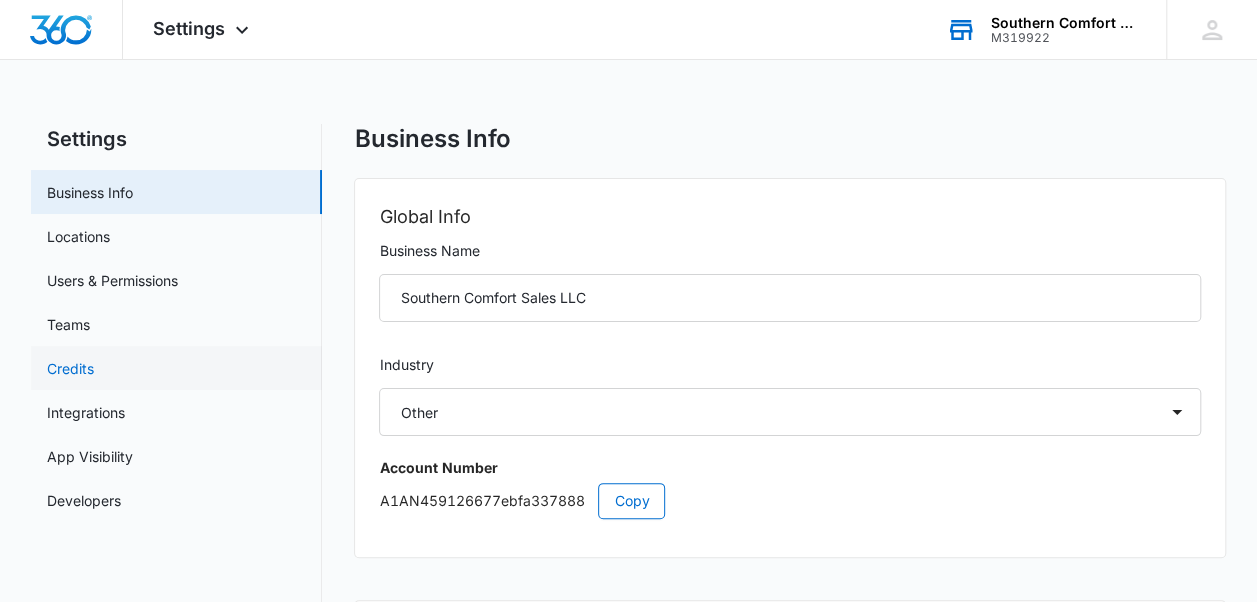 click on "Credits" at bounding box center [70, 368] 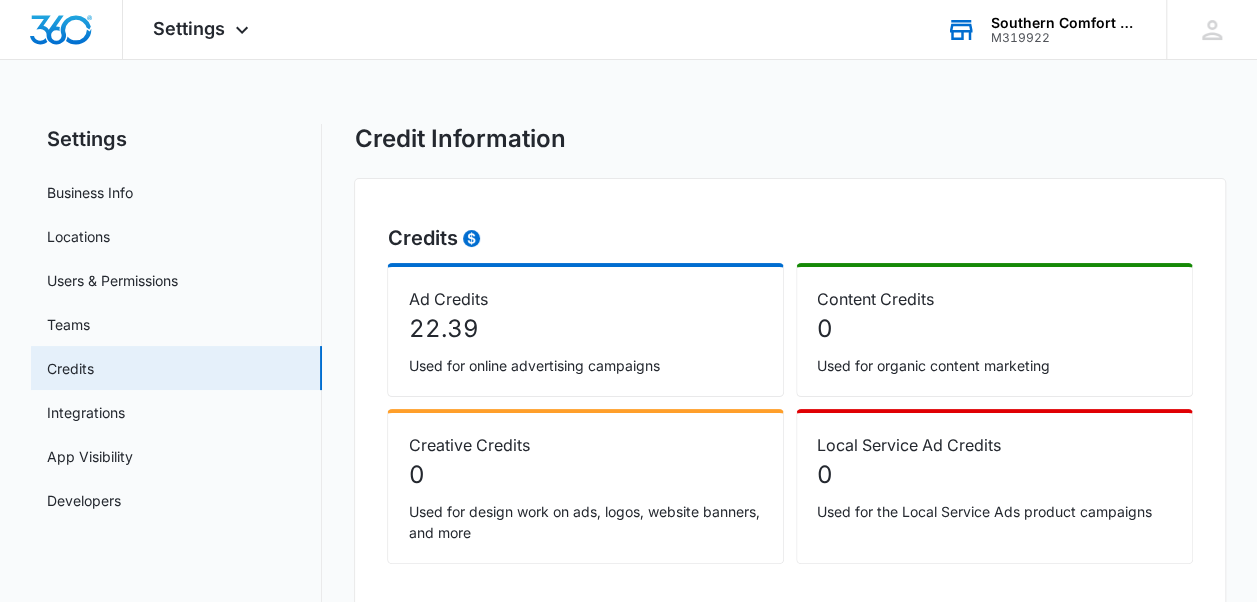 scroll, scrollTop: 46, scrollLeft: 0, axis: vertical 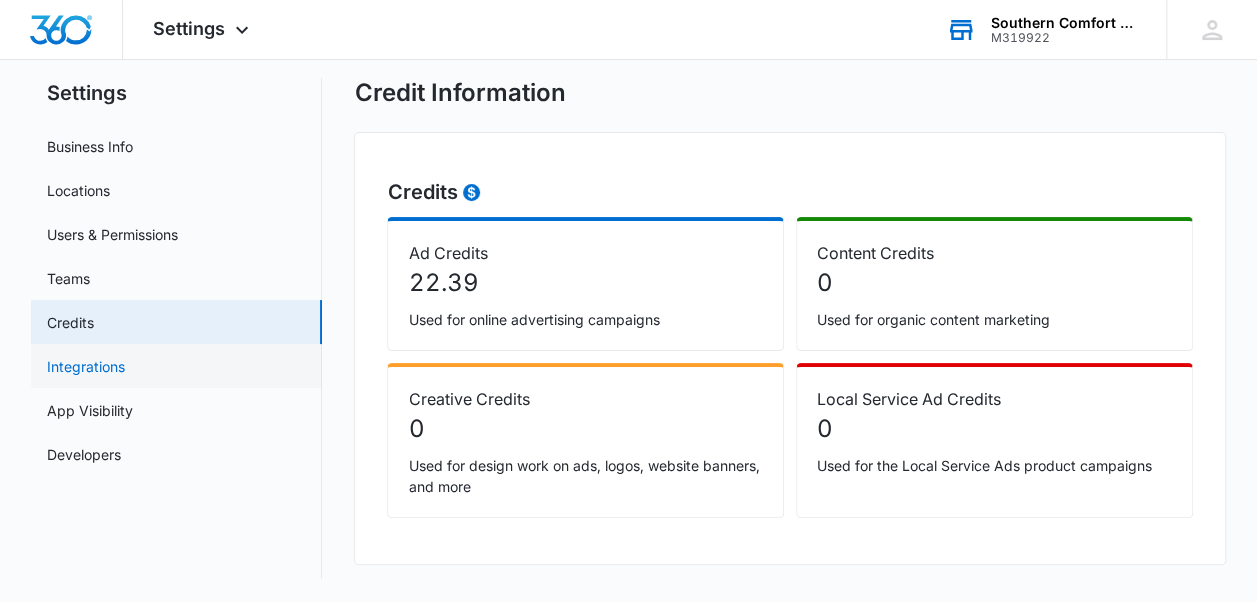 click on "Integrations" at bounding box center (86, 366) 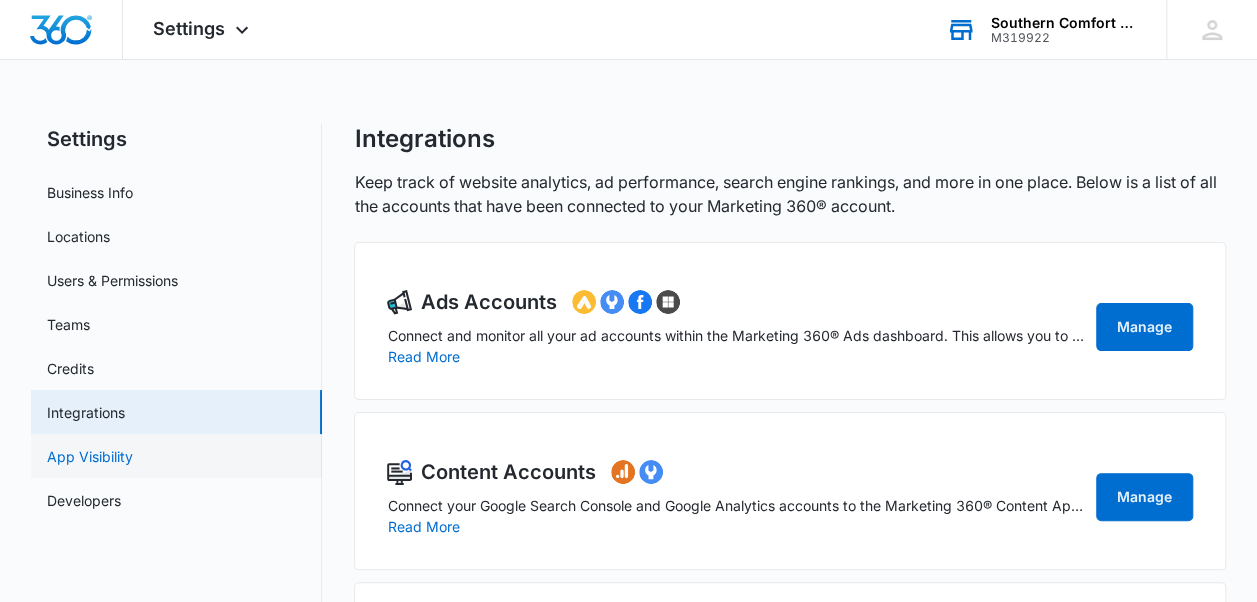 click on "App Visibility" at bounding box center [90, 456] 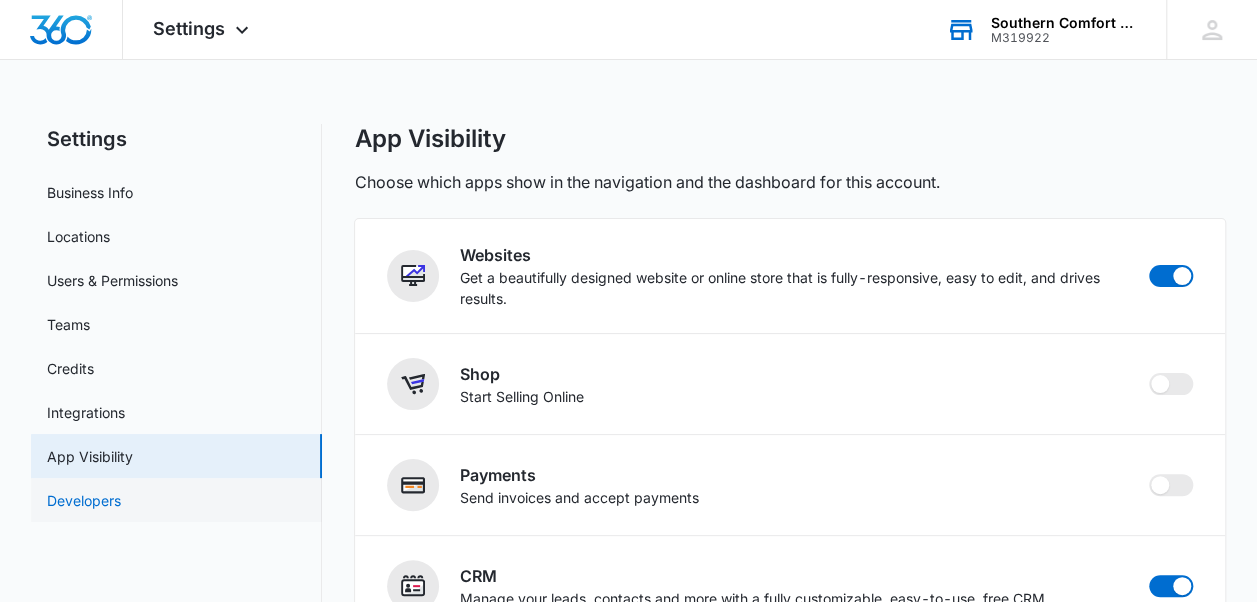 click on "Developers" at bounding box center (84, 500) 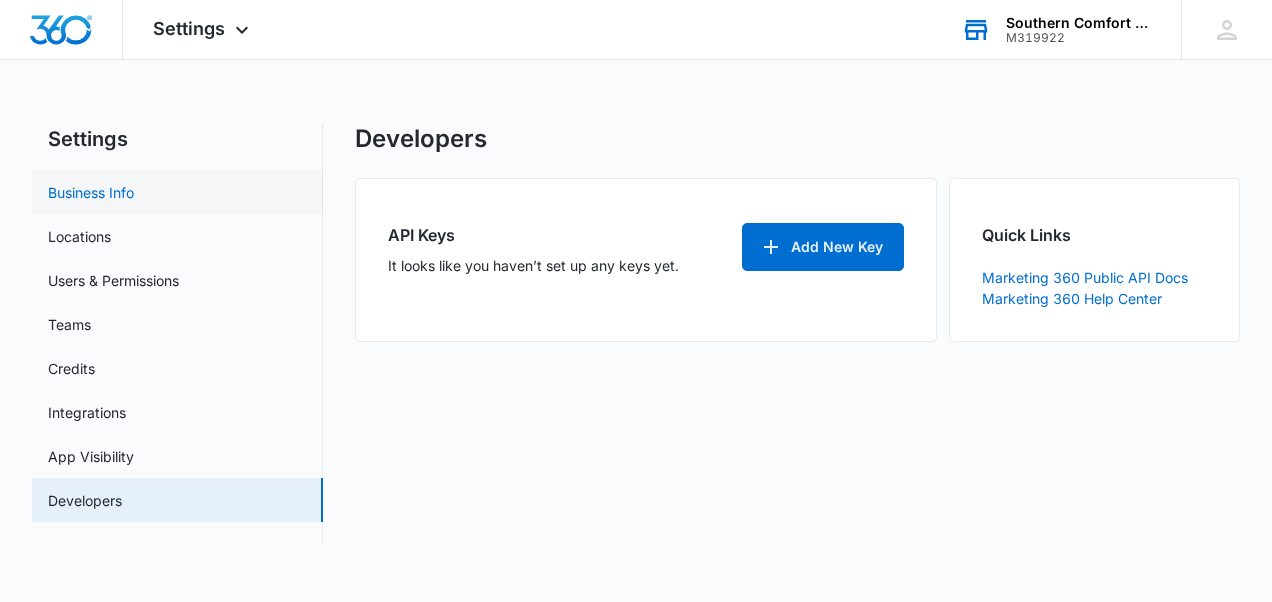click on "Business Info" at bounding box center (91, 192) 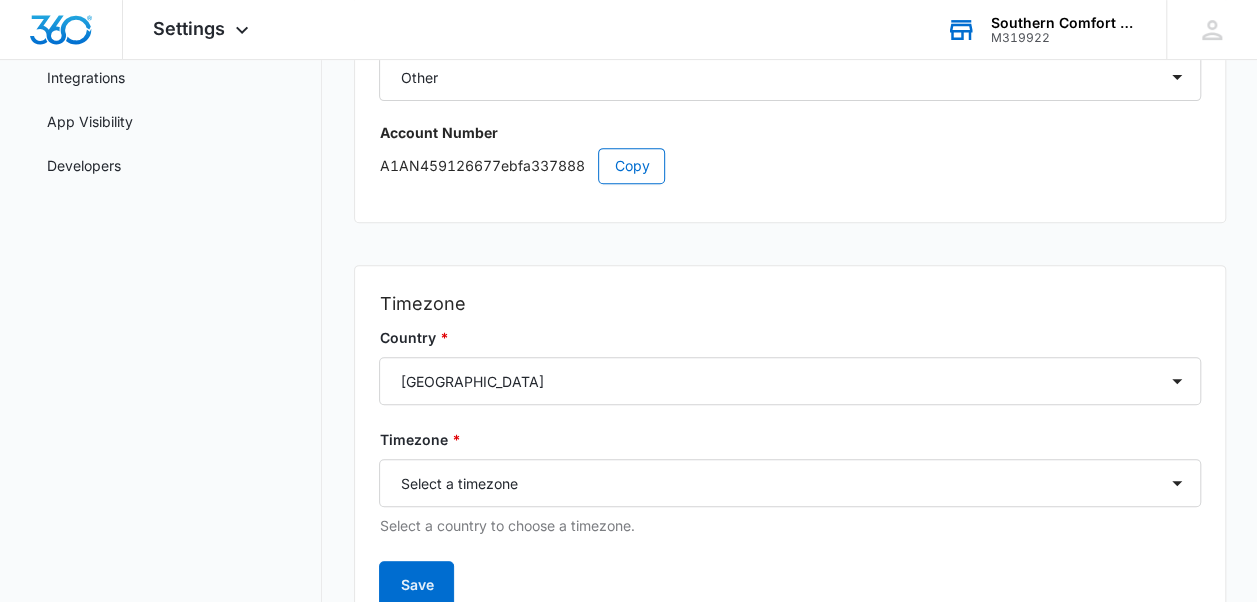 scroll, scrollTop: 0, scrollLeft: 0, axis: both 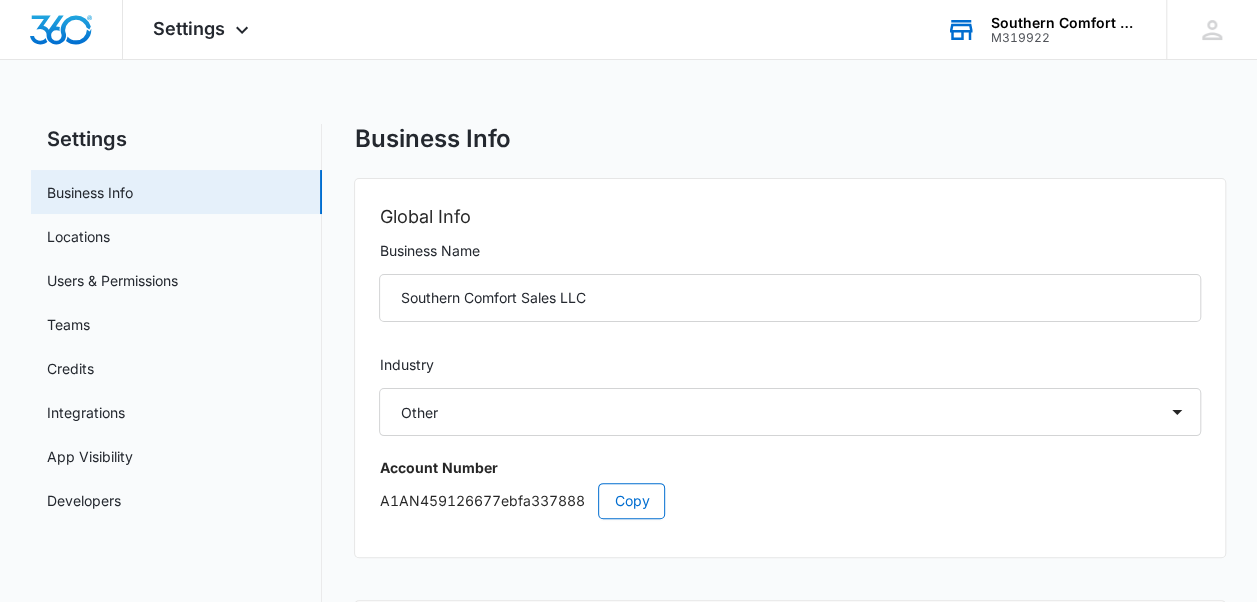 click on "M319922" at bounding box center (1064, 38) 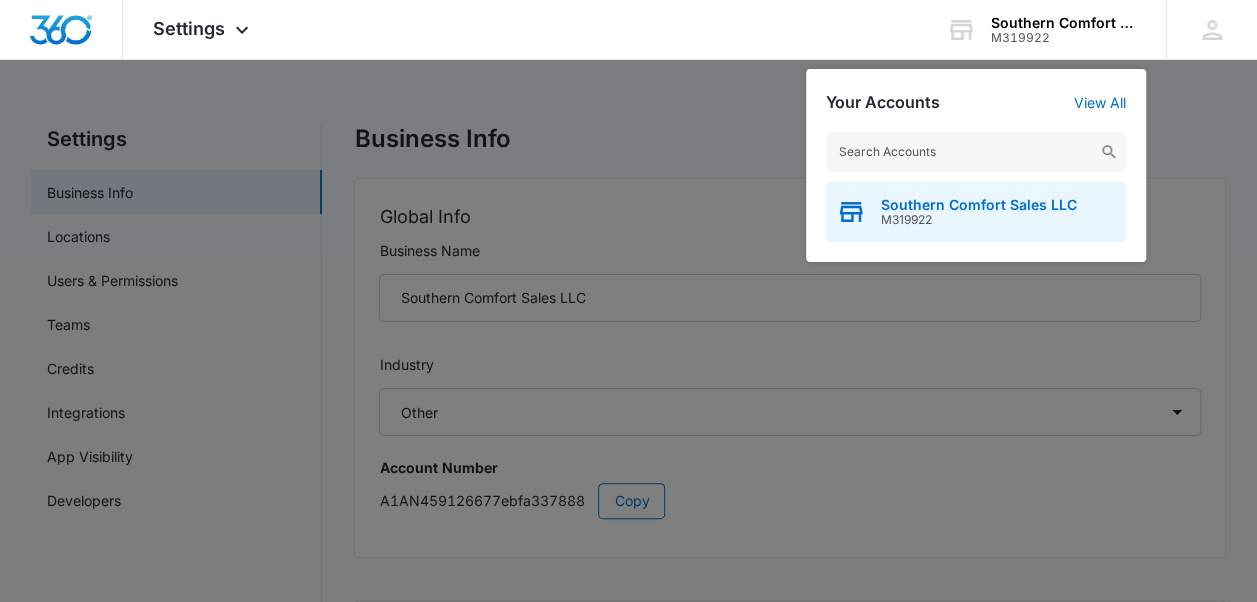 click on "Southern Comfort Sales LLC" at bounding box center (979, 205) 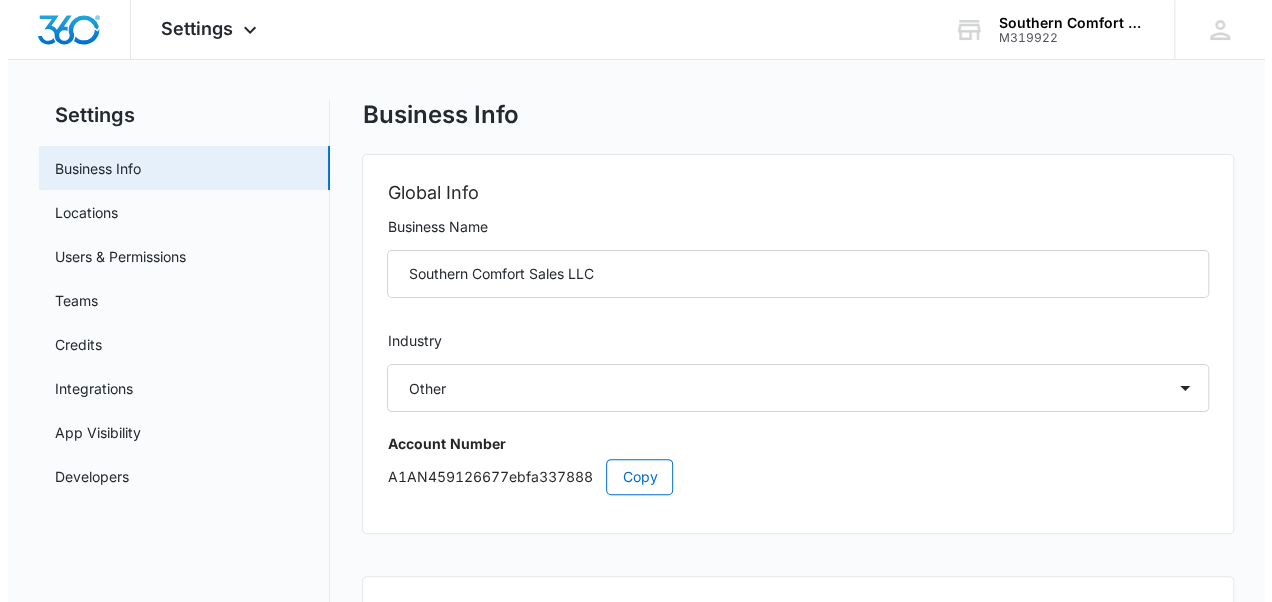 scroll, scrollTop: 0, scrollLeft: 0, axis: both 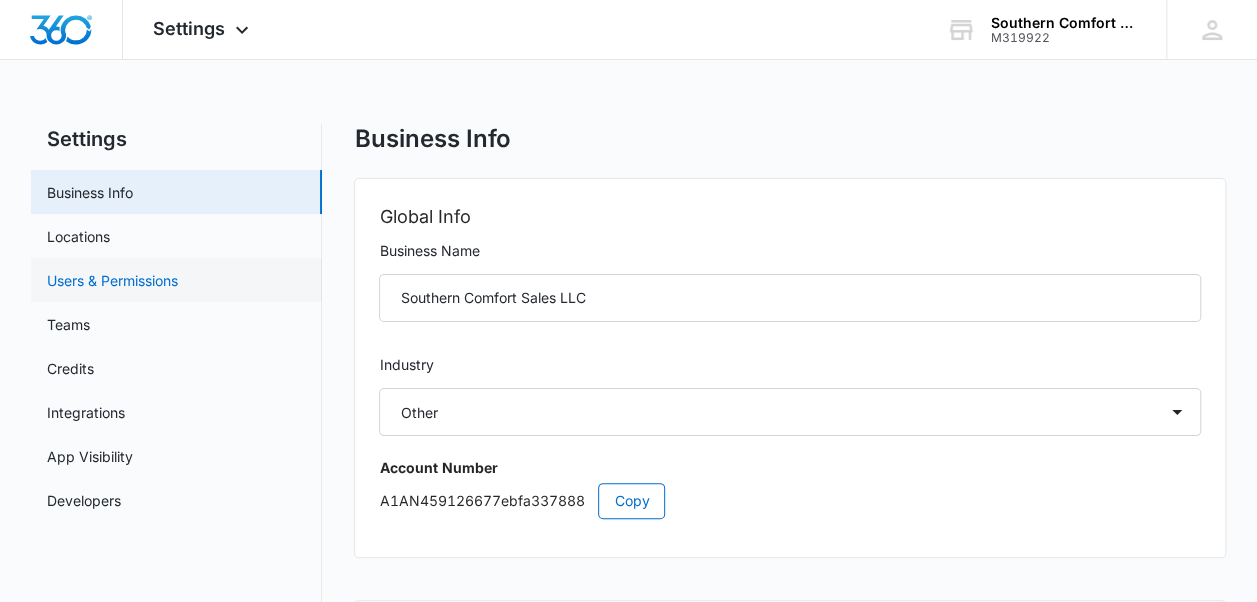 click on "Users & Permissions" at bounding box center [112, 280] 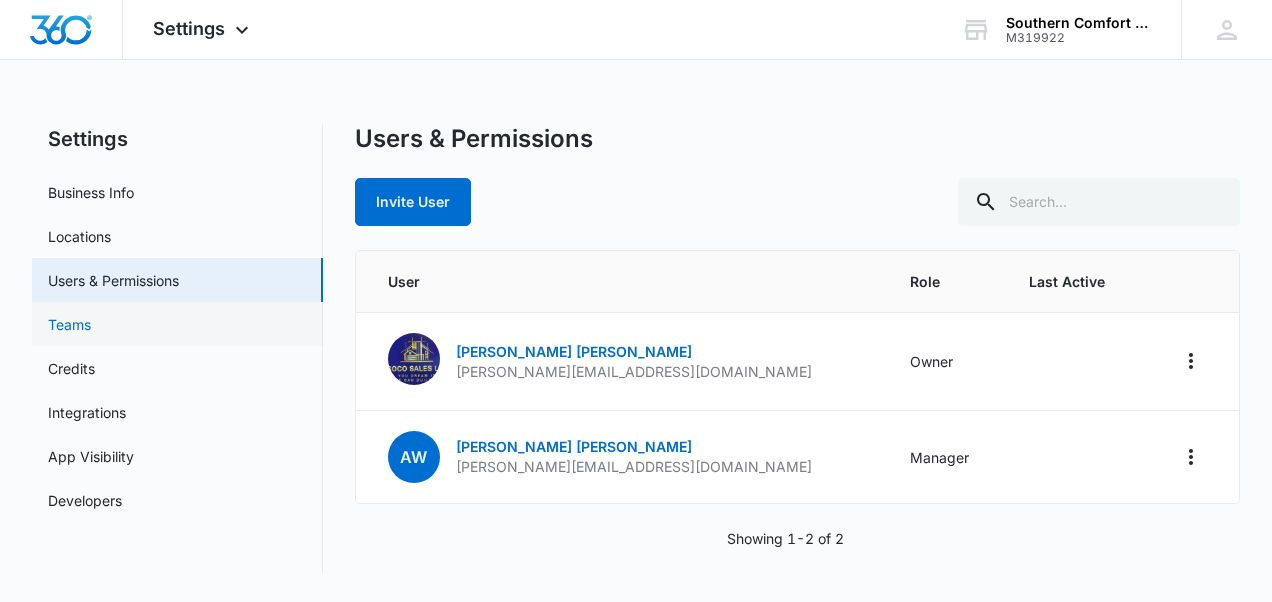 click on "Teams" at bounding box center [69, 324] 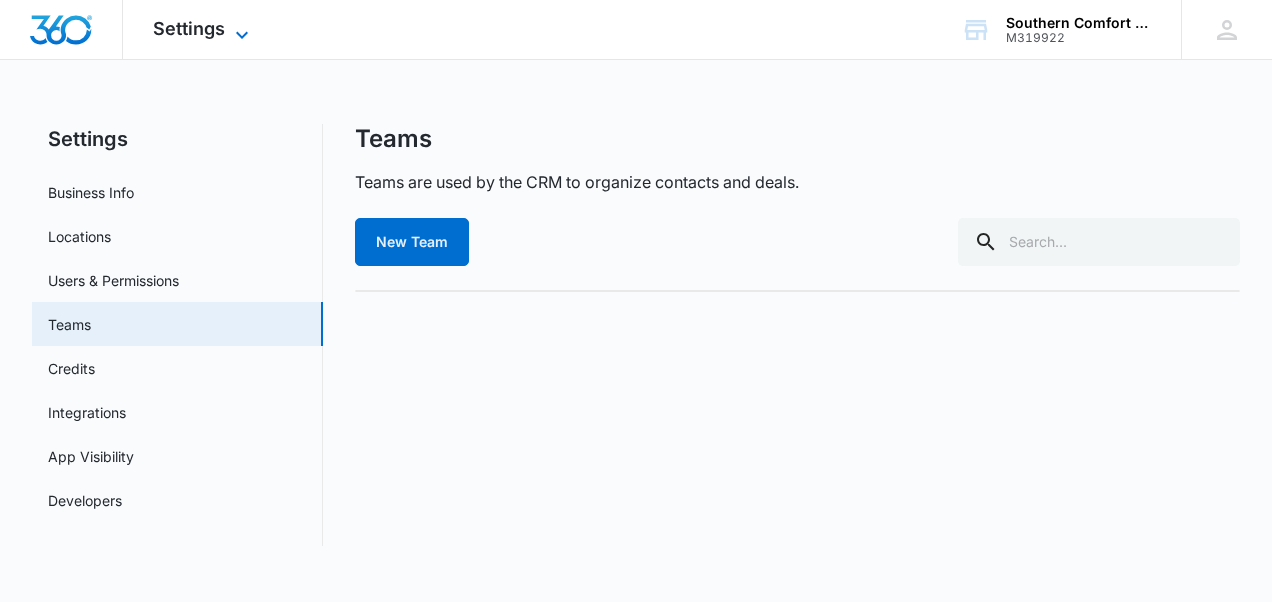 click 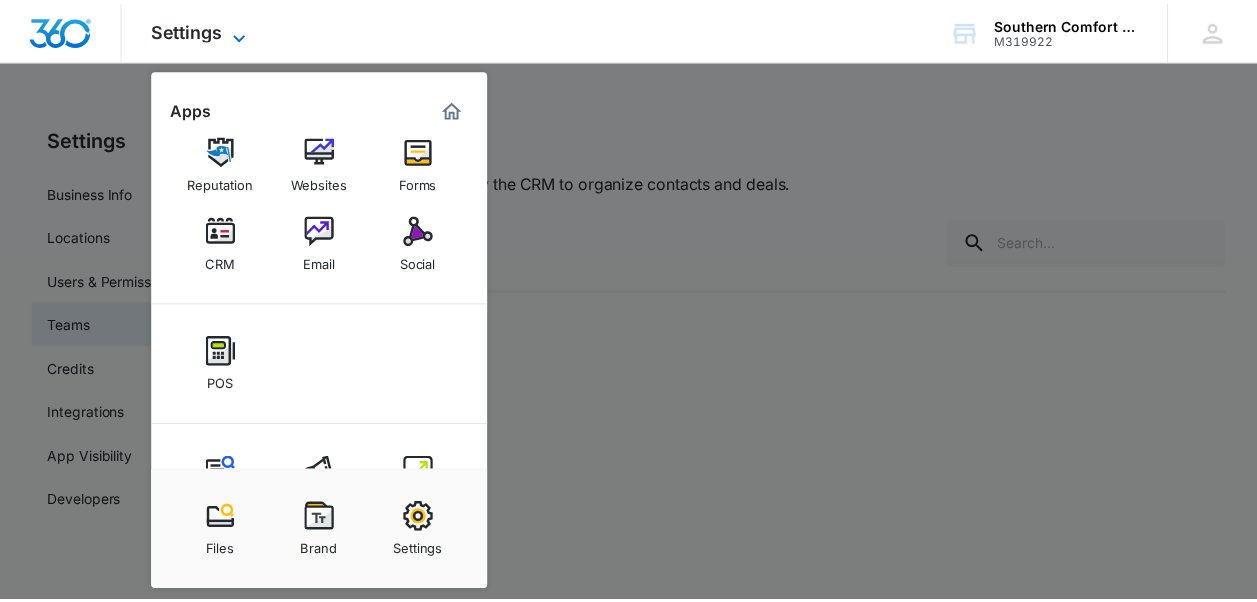 scroll, scrollTop: 96, scrollLeft: 0, axis: vertical 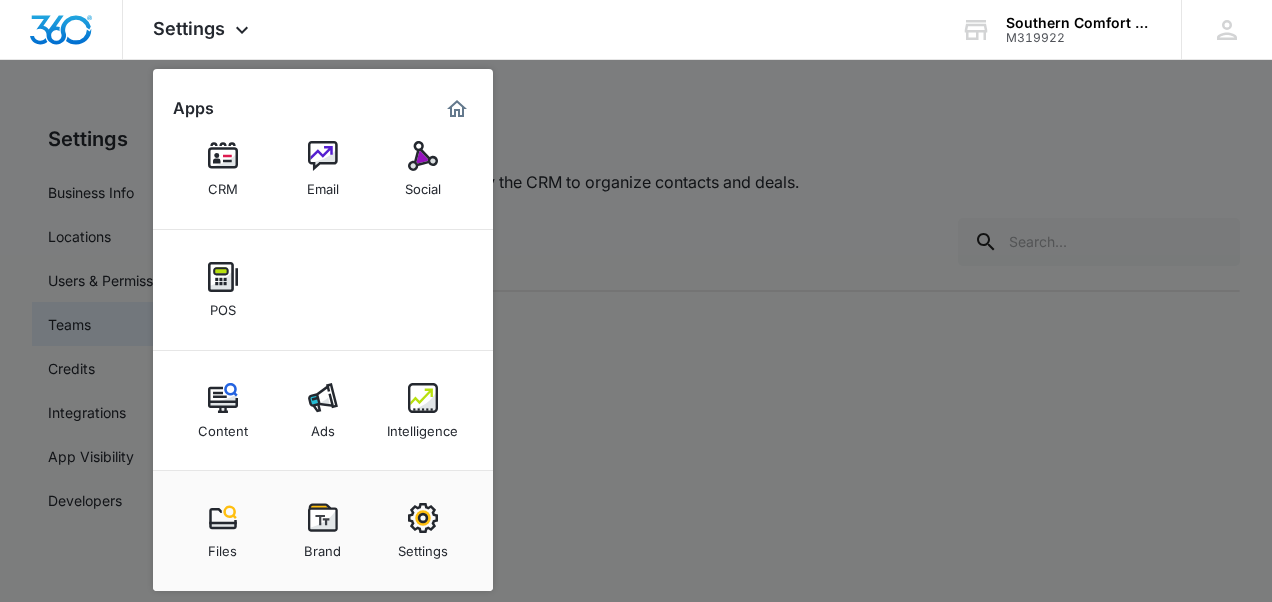 click at bounding box center [636, 301] 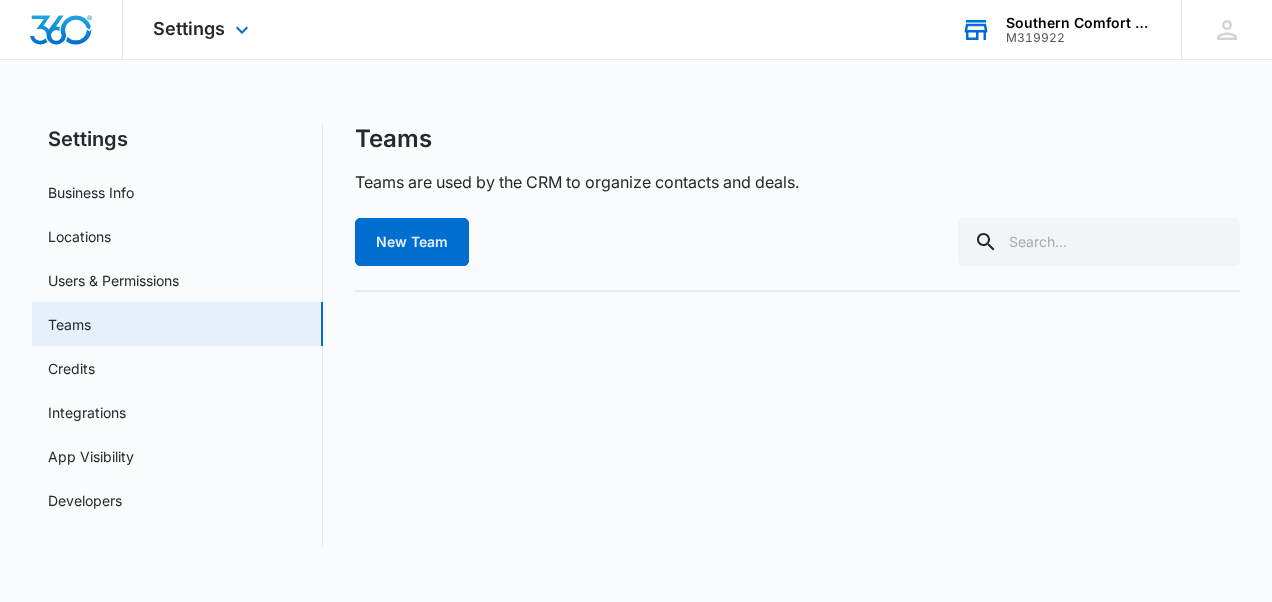 click on "M319922" at bounding box center (1079, 38) 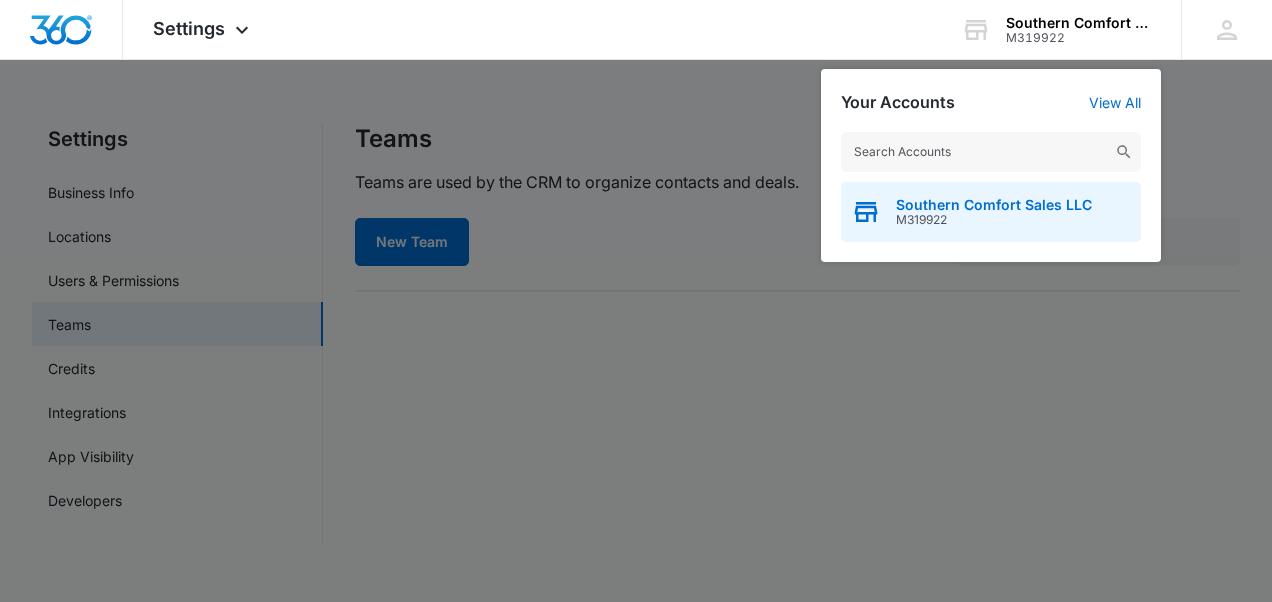 click on "M319922" at bounding box center [994, 220] 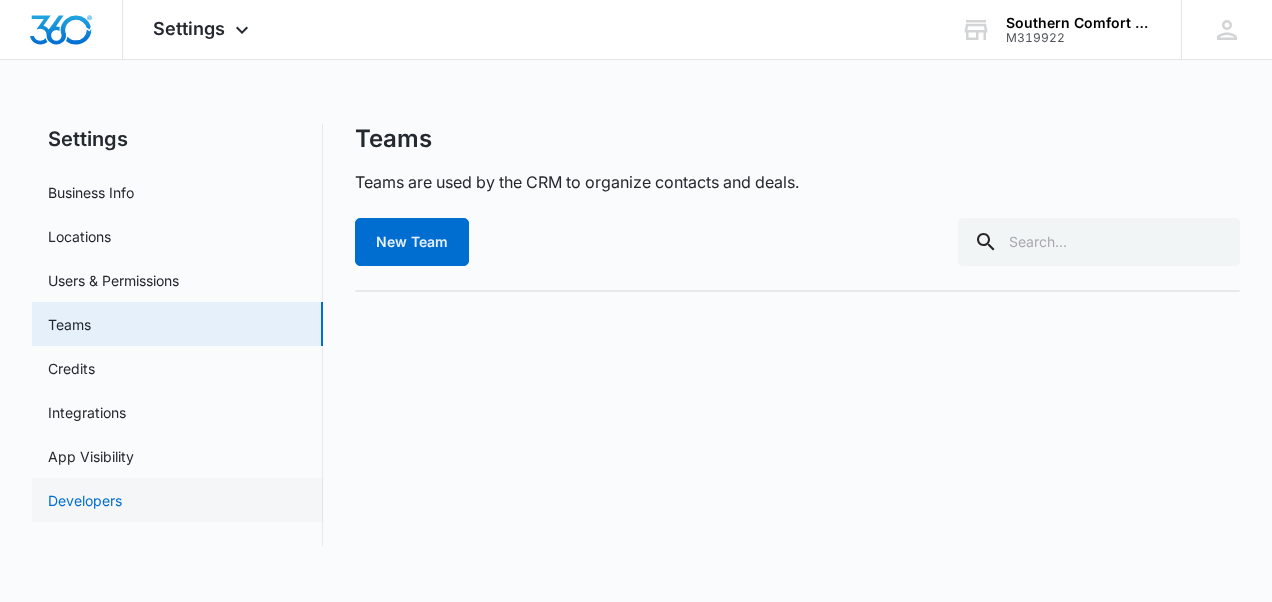 click on "Developers" at bounding box center (85, 500) 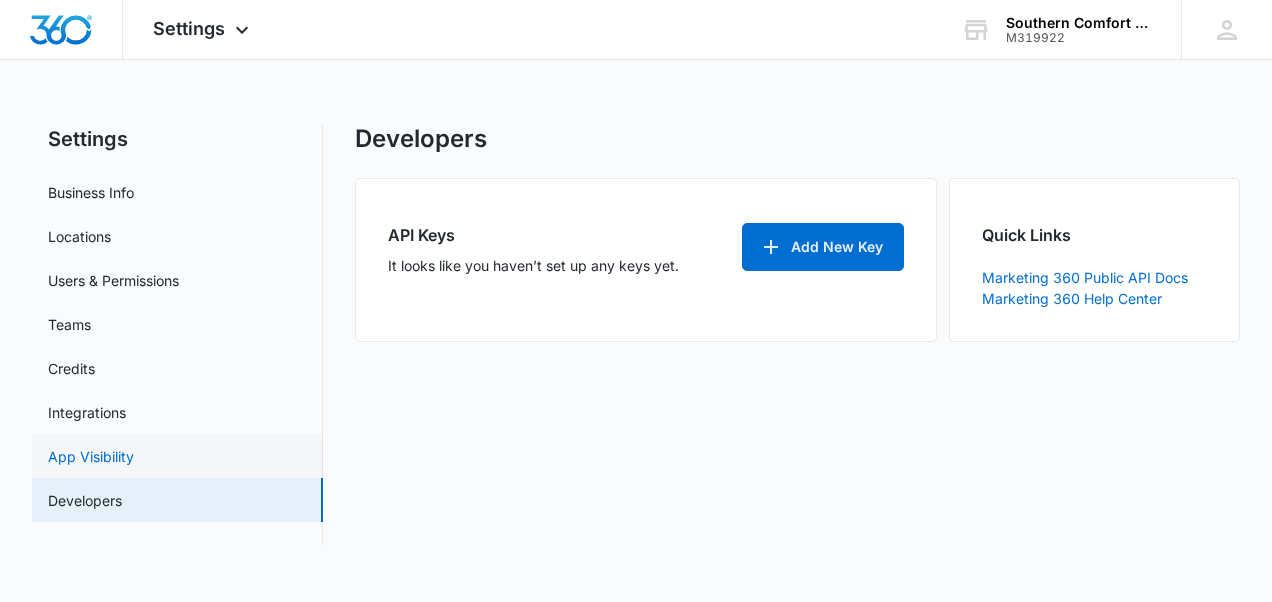 click on "App Visibility" at bounding box center (91, 456) 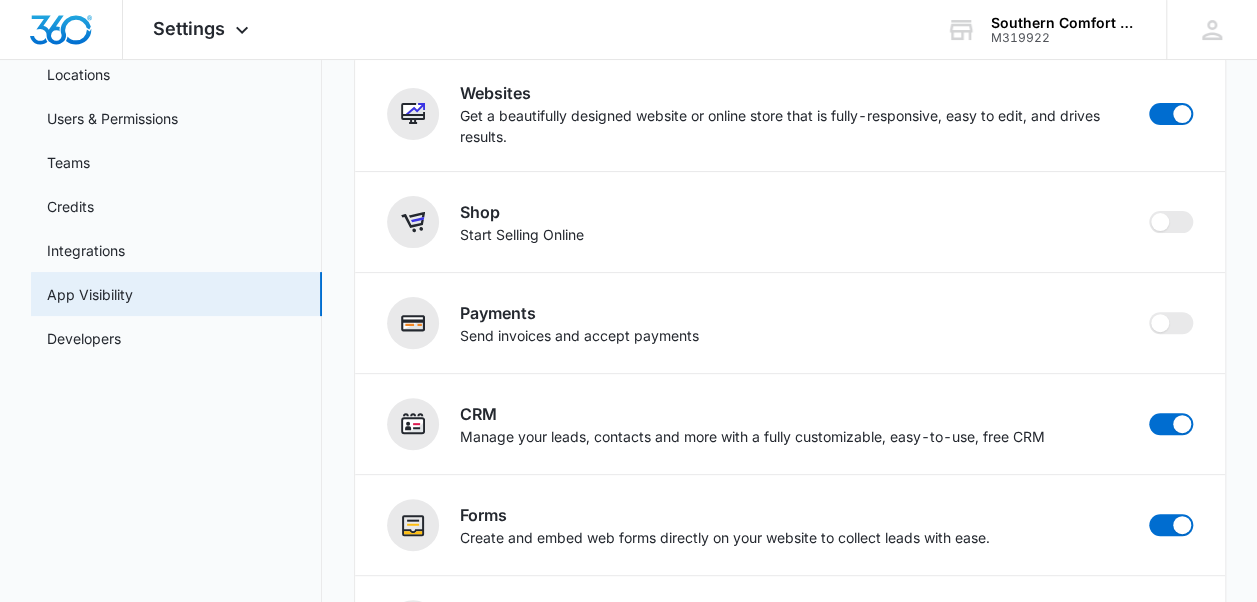 scroll, scrollTop: 165, scrollLeft: 0, axis: vertical 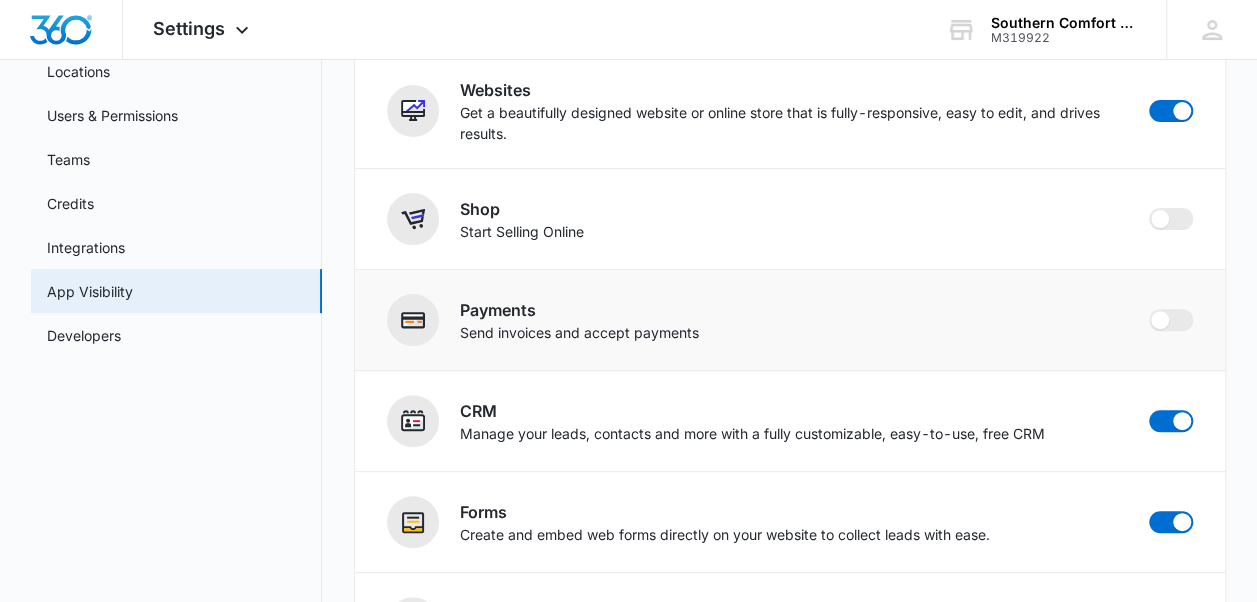 click on "Send invoices and accept payments" at bounding box center [578, 332] 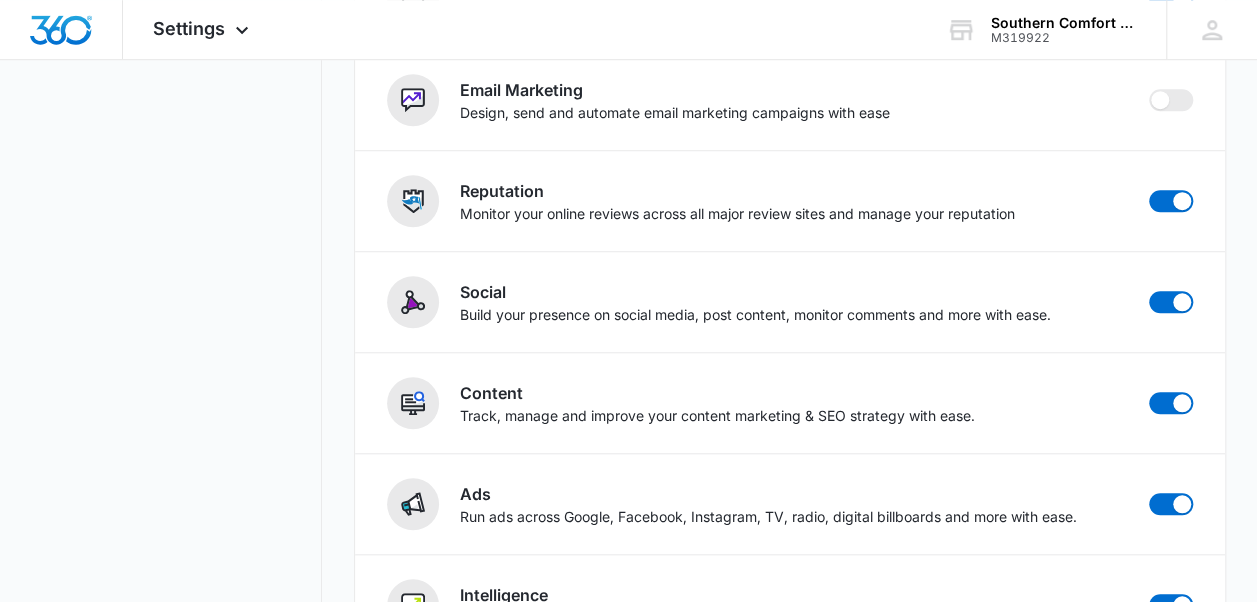 scroll, scrollTop: 762, scrollLeft: 0, axis: vertical 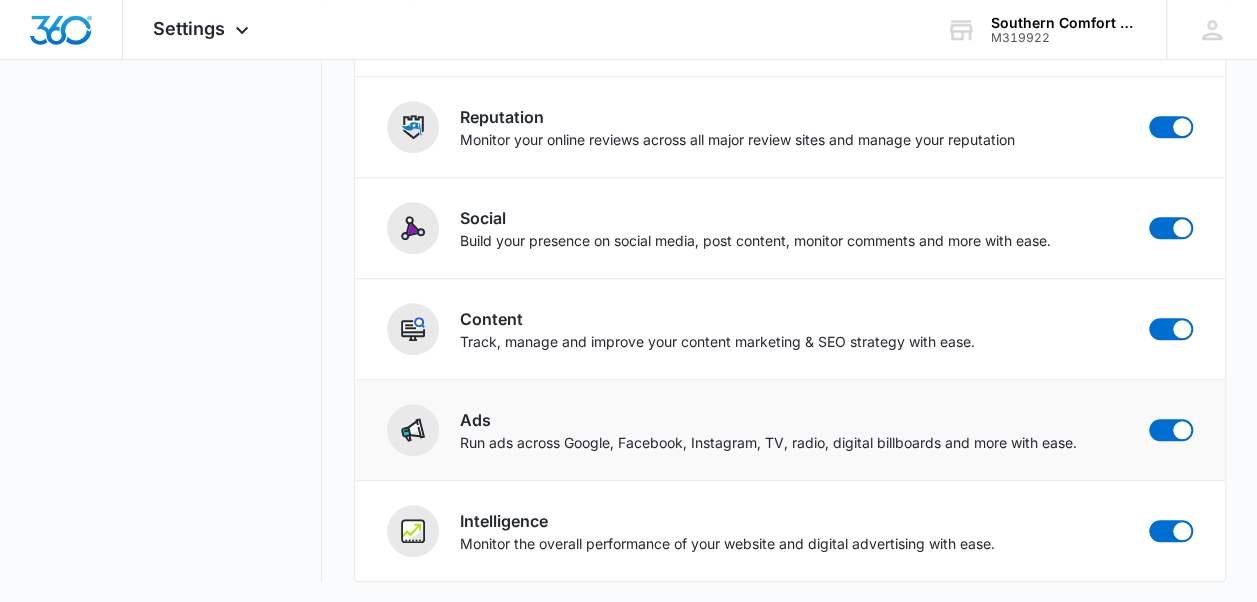 click on "Run ads across Google, Facebook, Instagram, TV, radio, digital billboards and more with ease." at bounding box center (767, 442) 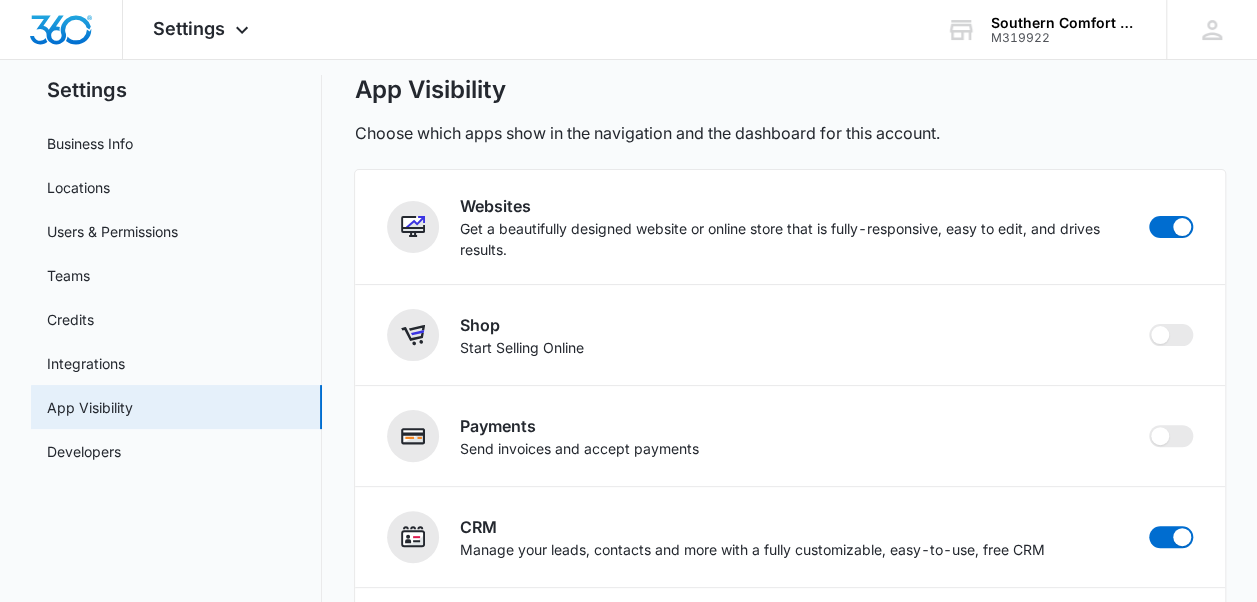 scroll, scrollTop: 50, scrollLeft: 0, axis: vertical 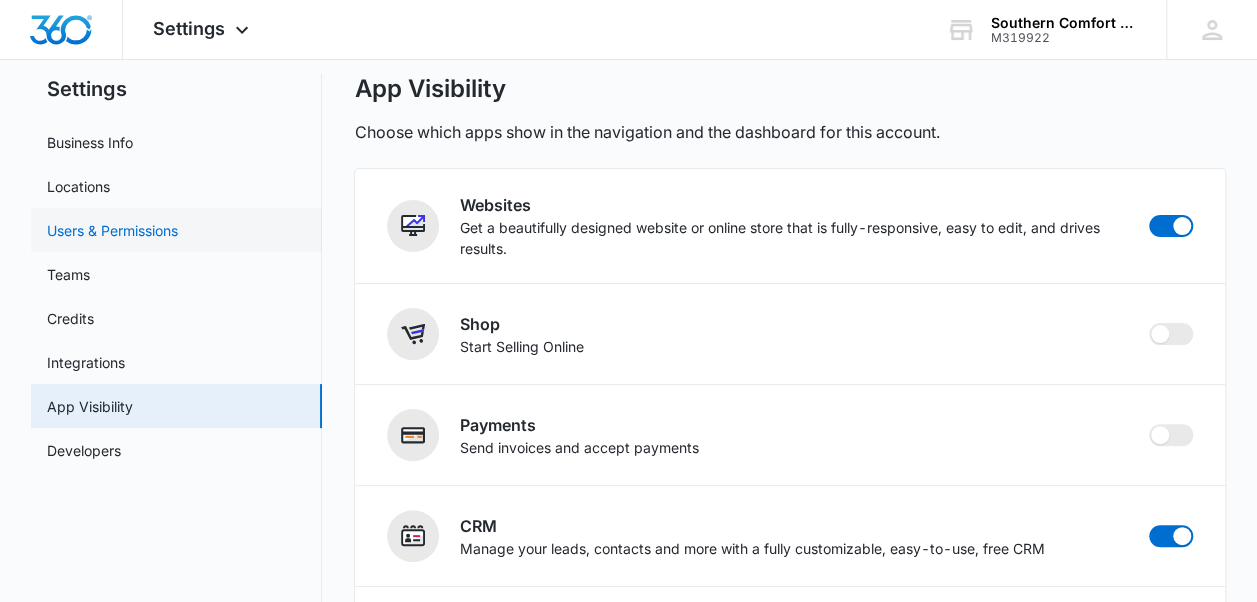 click on "Users & Permissions" at bounding box center (112, 230) 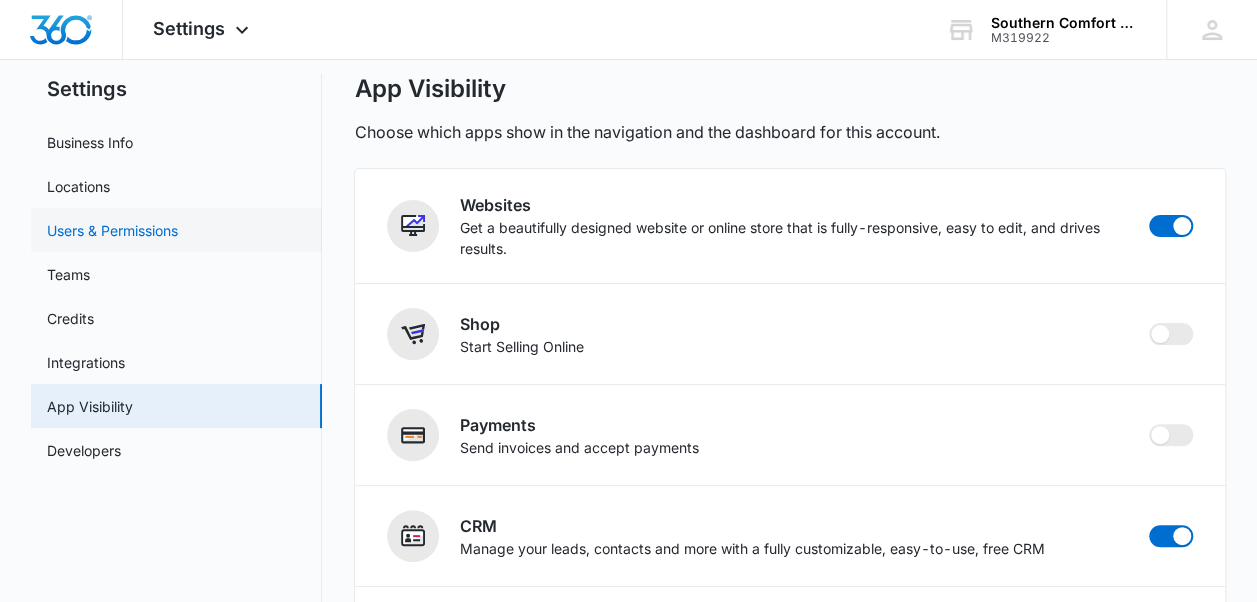 scroll, scrollTop: 0, scrollLeft: 0, axis: both 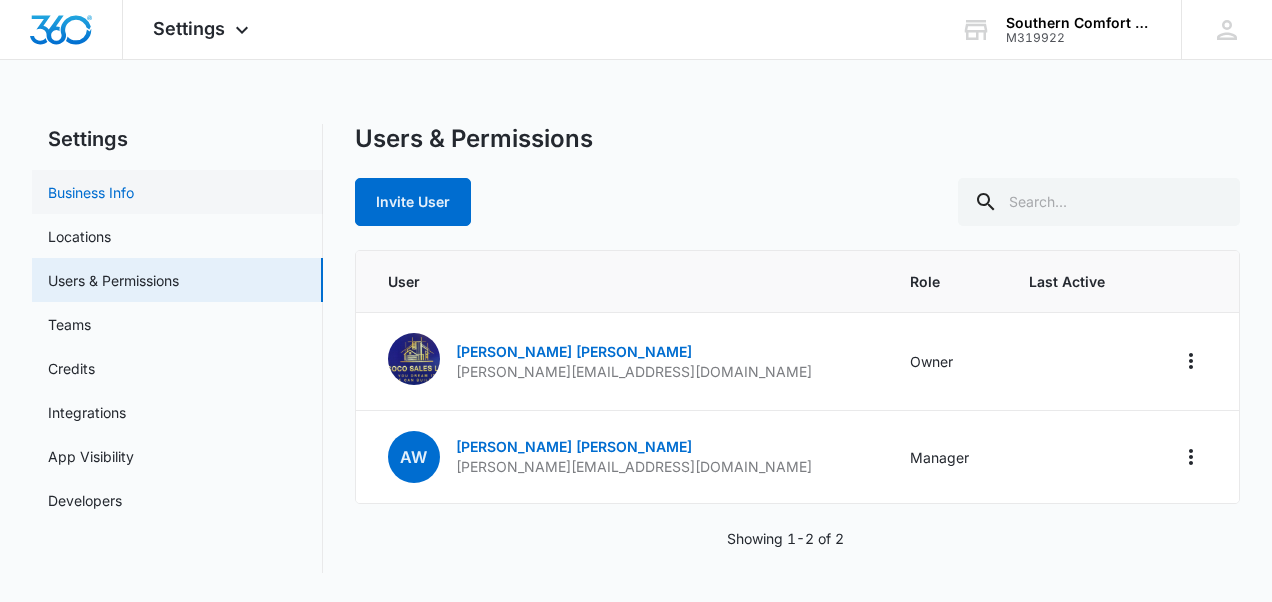 click on "Business Info" at bounding box center [91, 192] 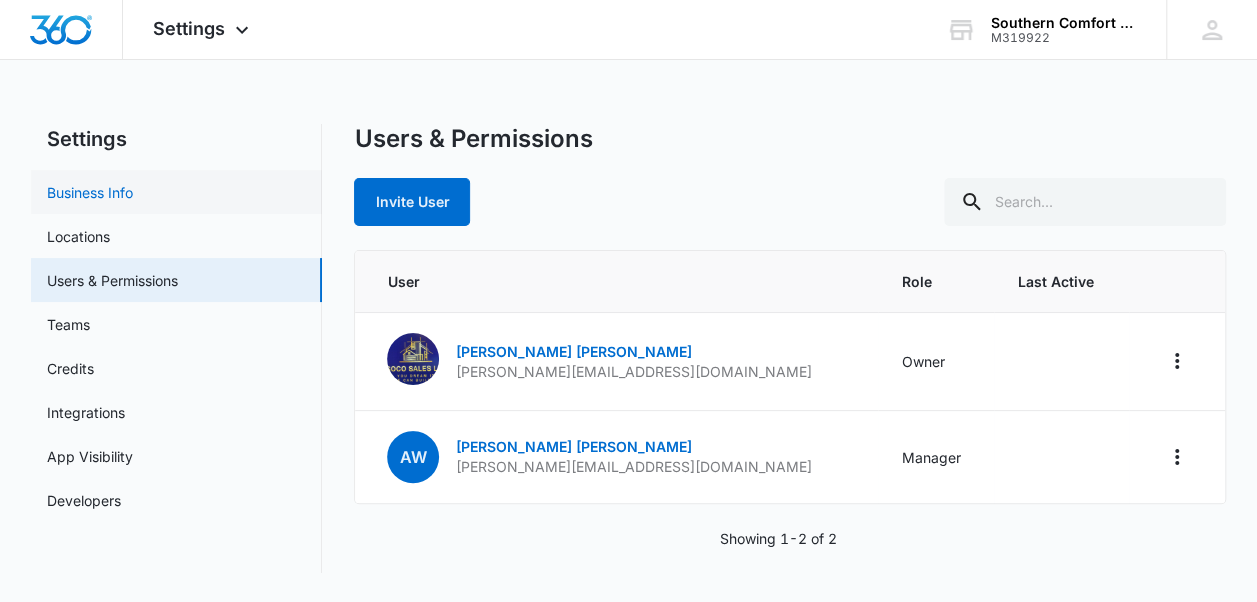 select on "52" 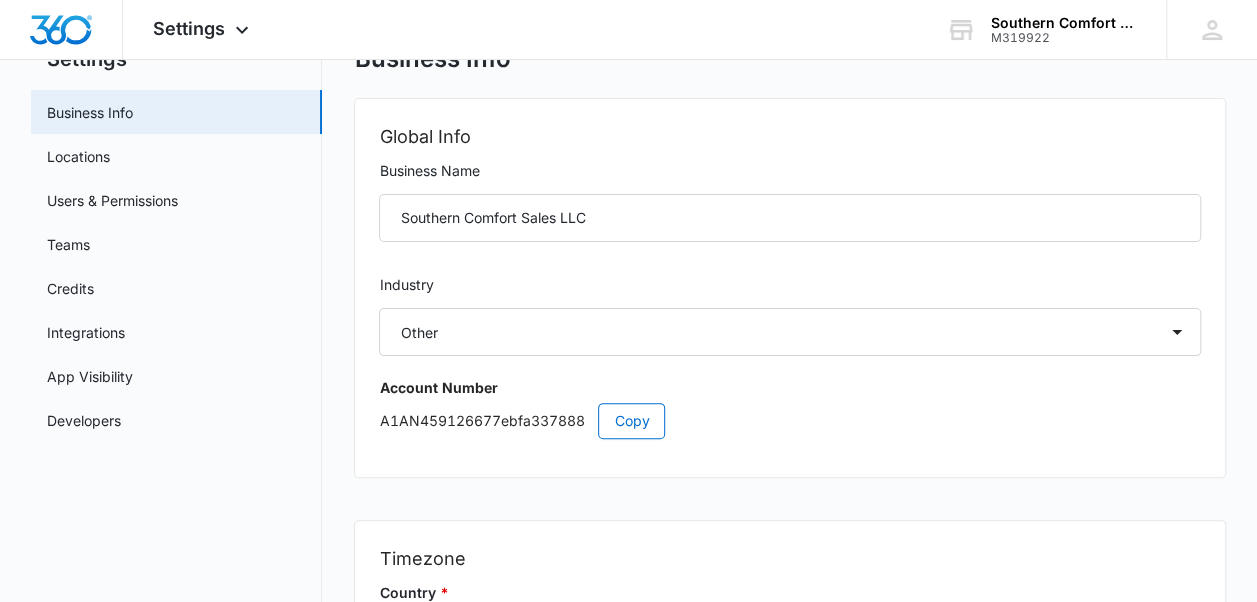 scroll, scrollTop: 22, scrollLeft: 0, axis: vertical 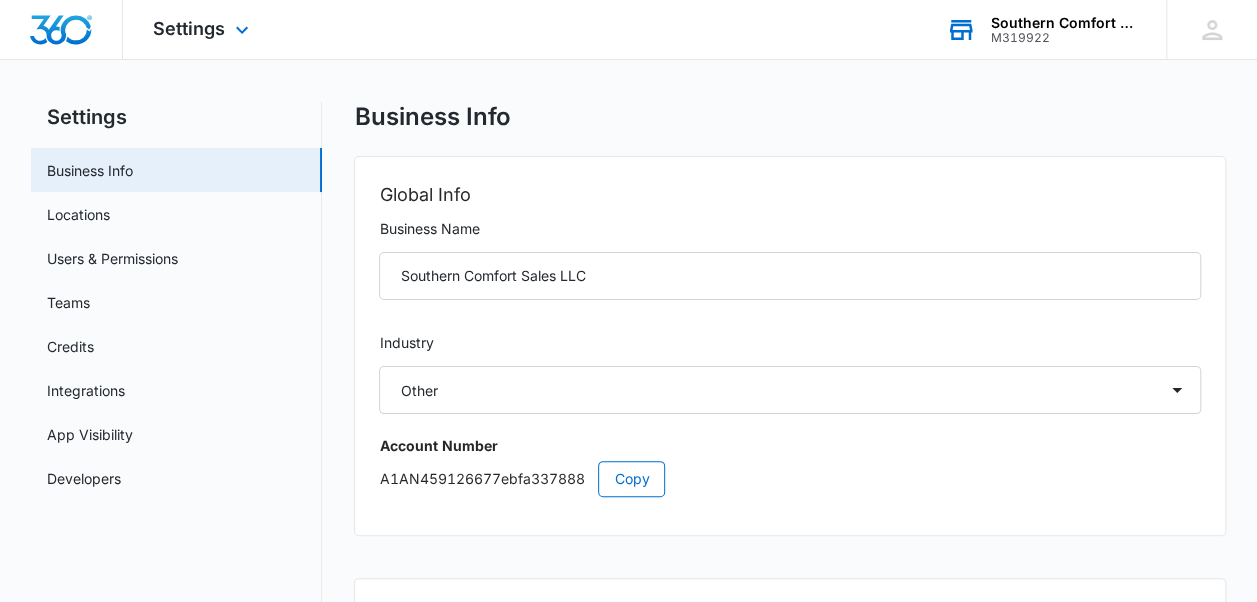 click on "Southern Comfort Sales LLC M319922 Your Accounts View All" at bounding box center (1041, 29) 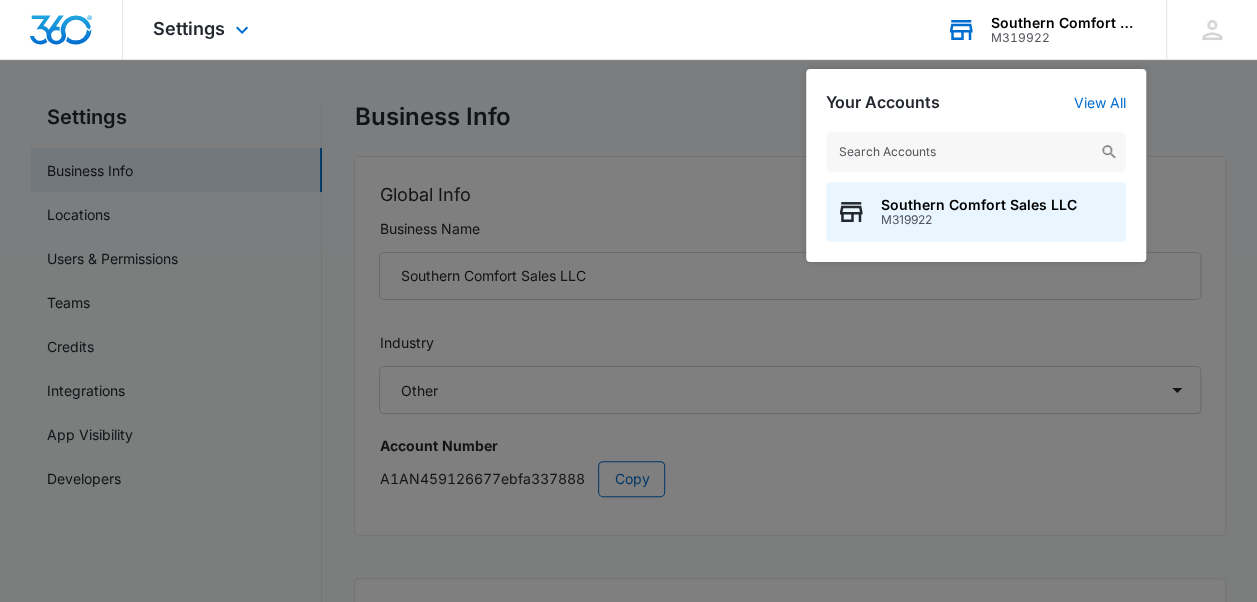 click on "M319922" at bounding box center (1064, 38) 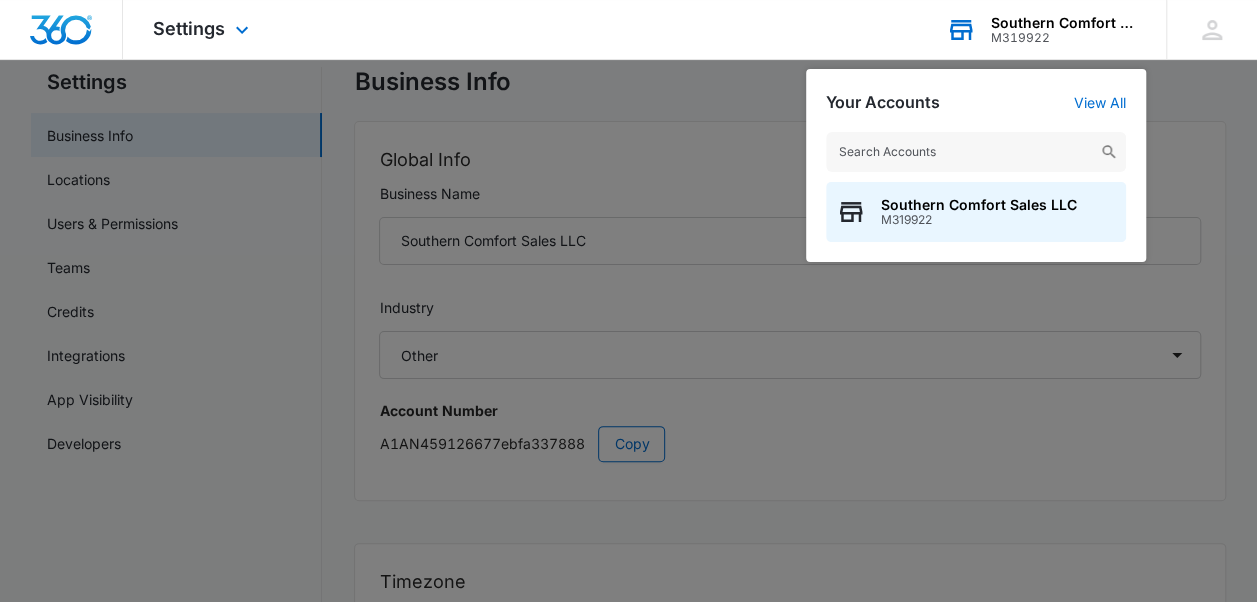 scroll, scrollTop: 59, scrollLeft: 0, axis: vertical 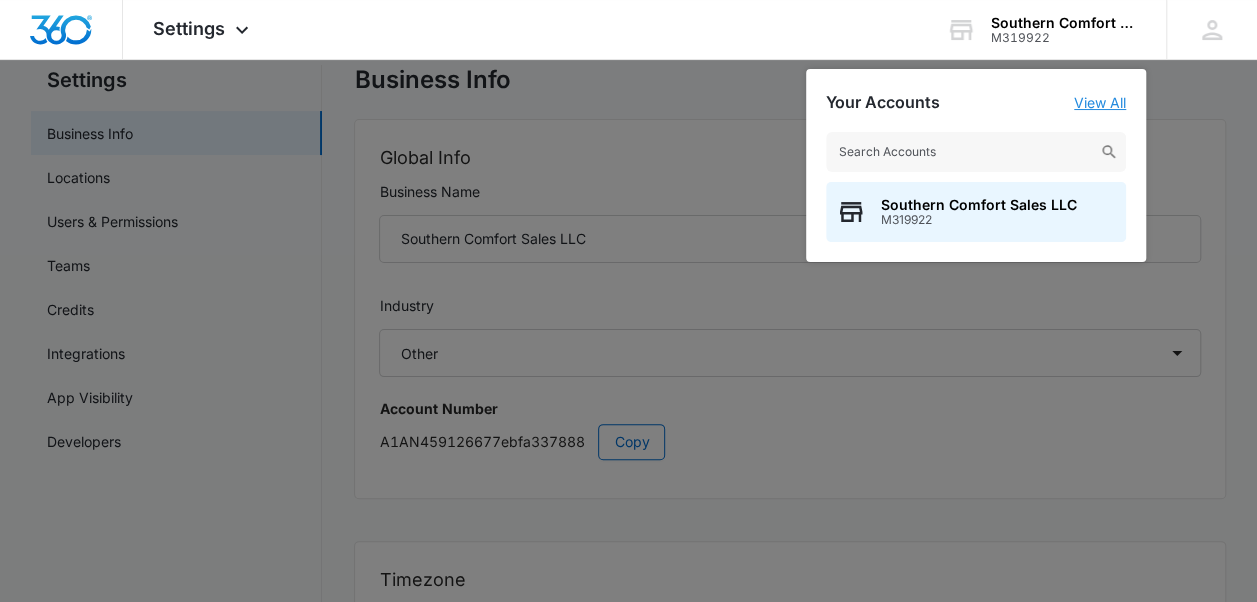 click on "View All" at bounding box center (1100, 102) 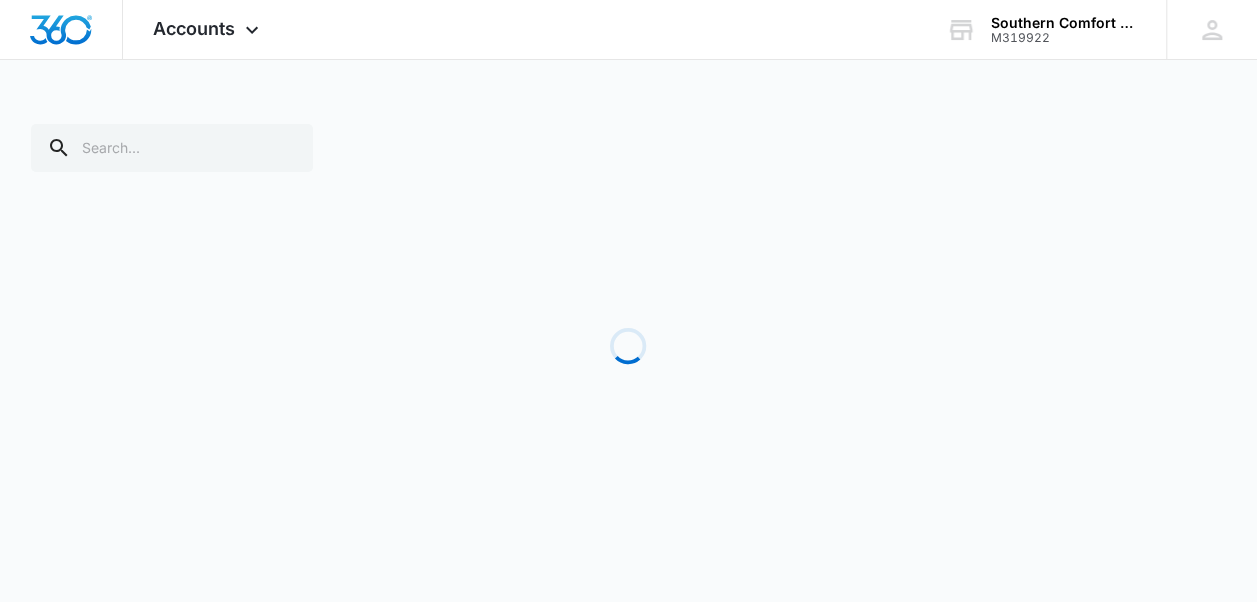 scroll, scrollTop: 0, scrollLeft: 0, axis: both 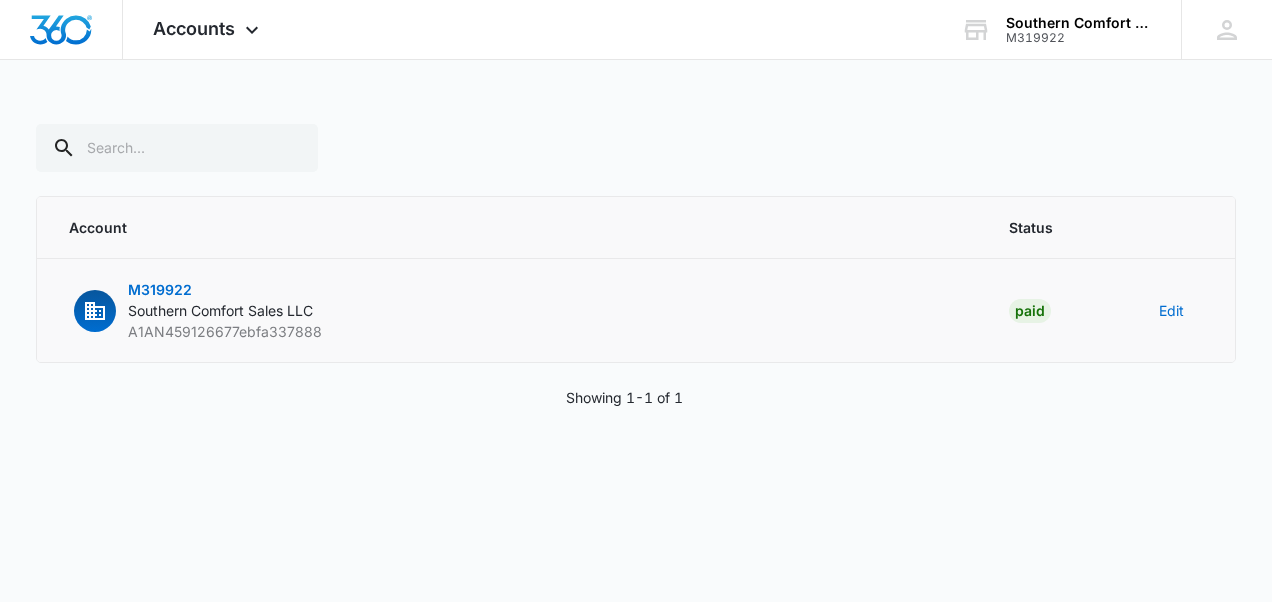 click on "A1AN459126677ebfa337888" at bounding box center (225, 331) 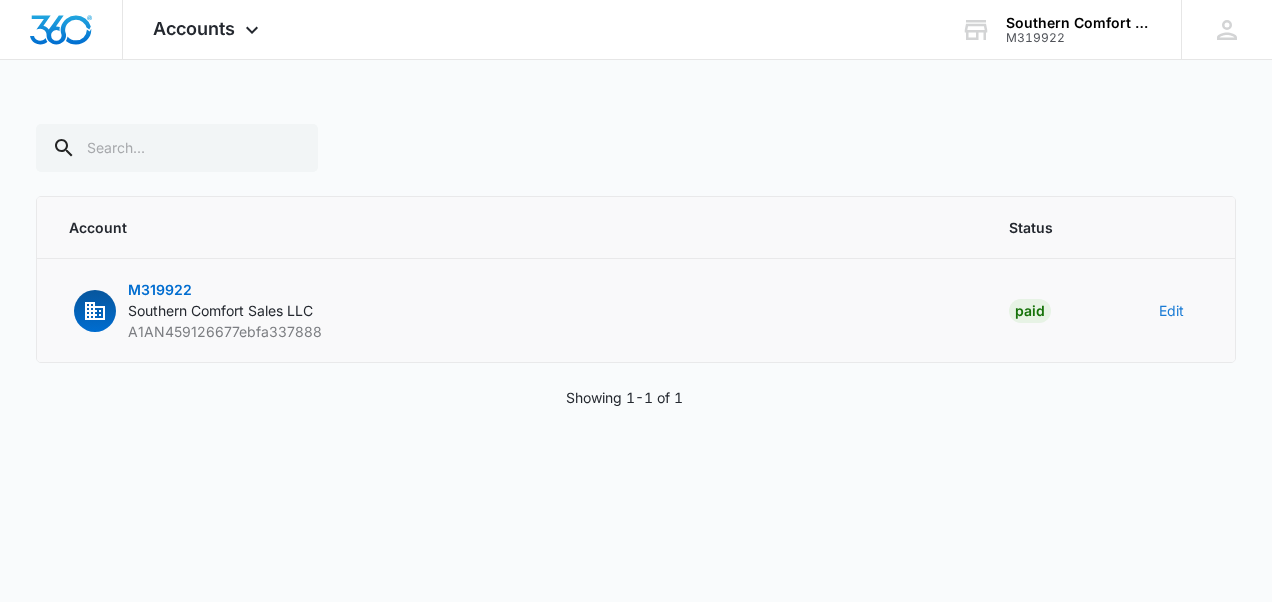 click on "Edit" at bounding box center (1171, 310) 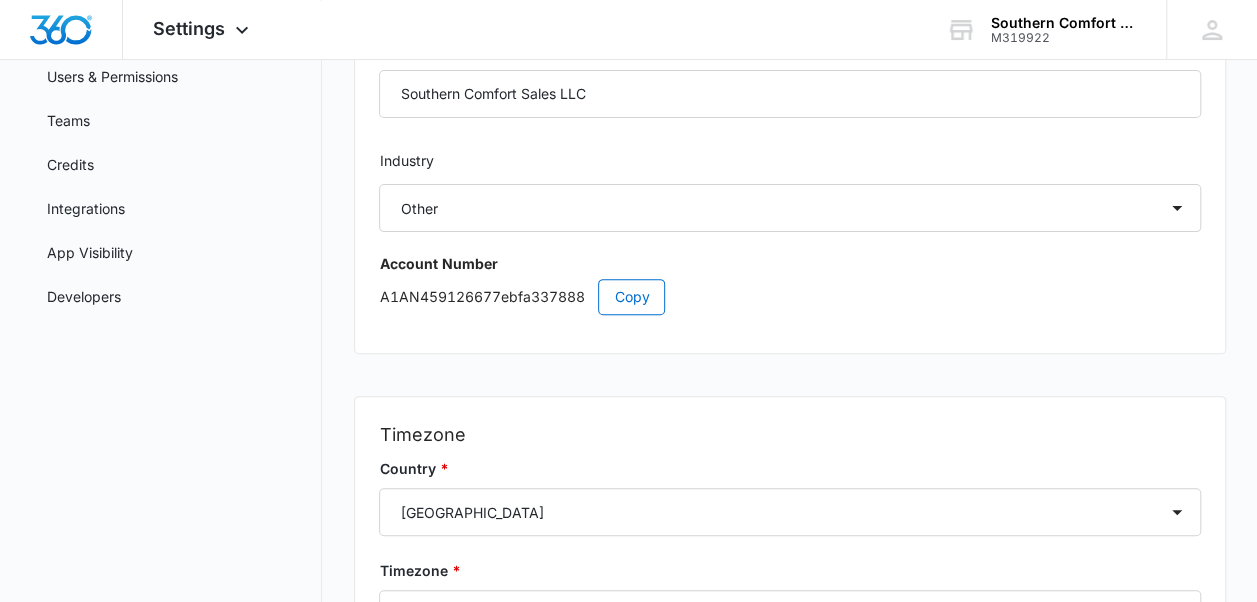 scroll, scrollTop: 0, scrollLeft: 0, axis: both 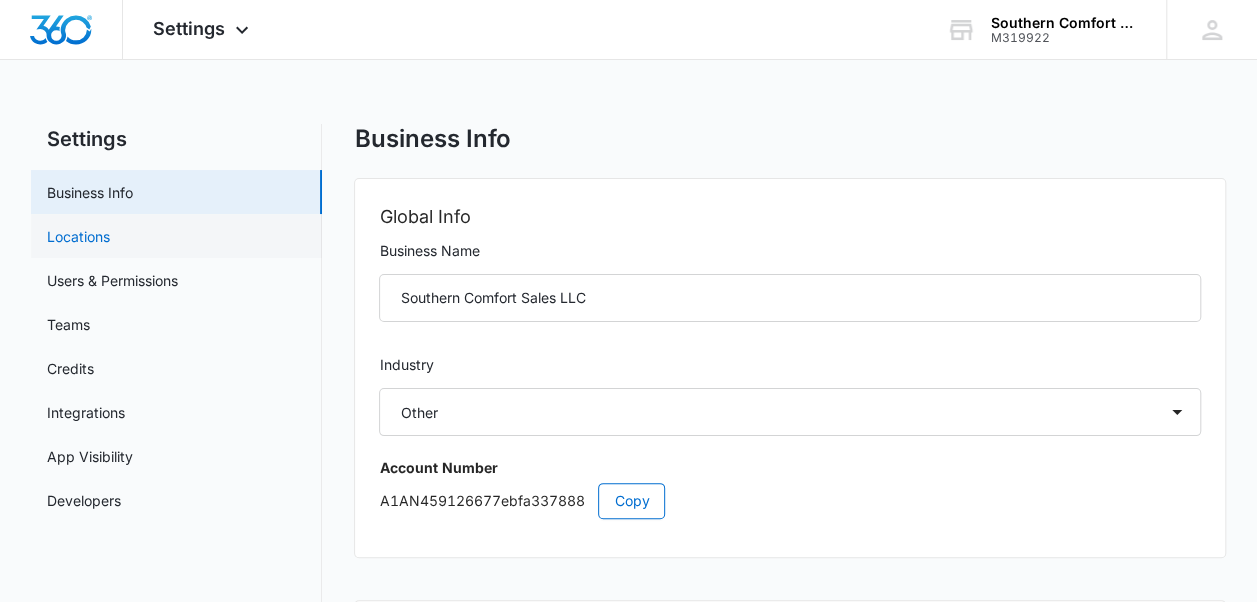 click on "Locations" at bounding box center (78, 236) 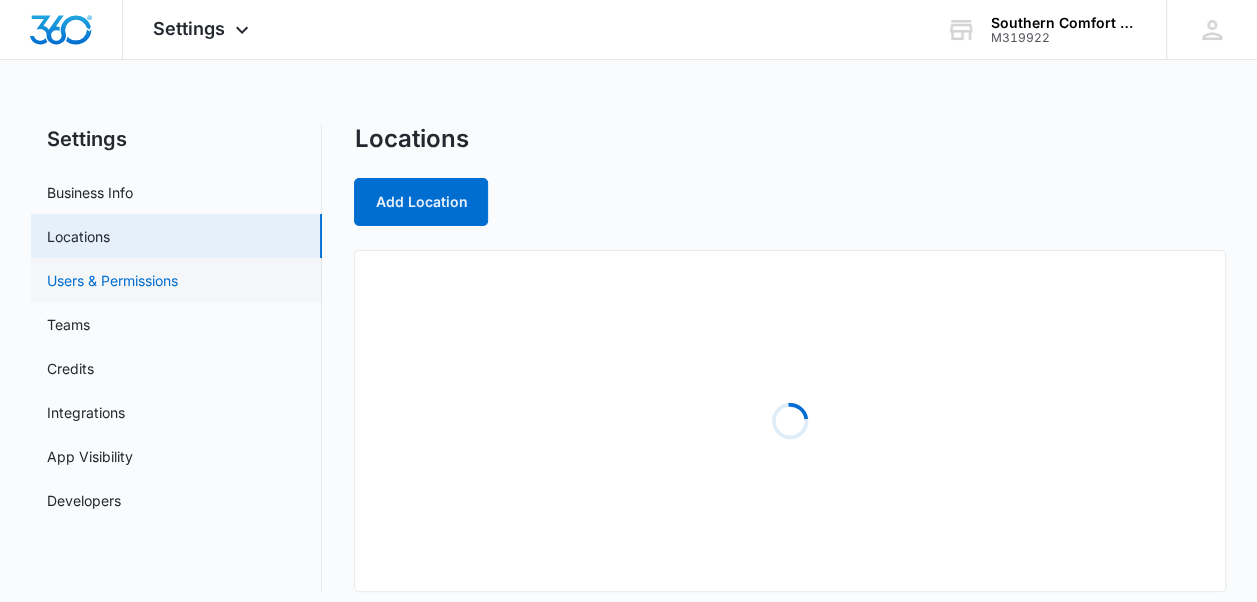 click on "Users & Permissions" at bounding box center [112, 280] 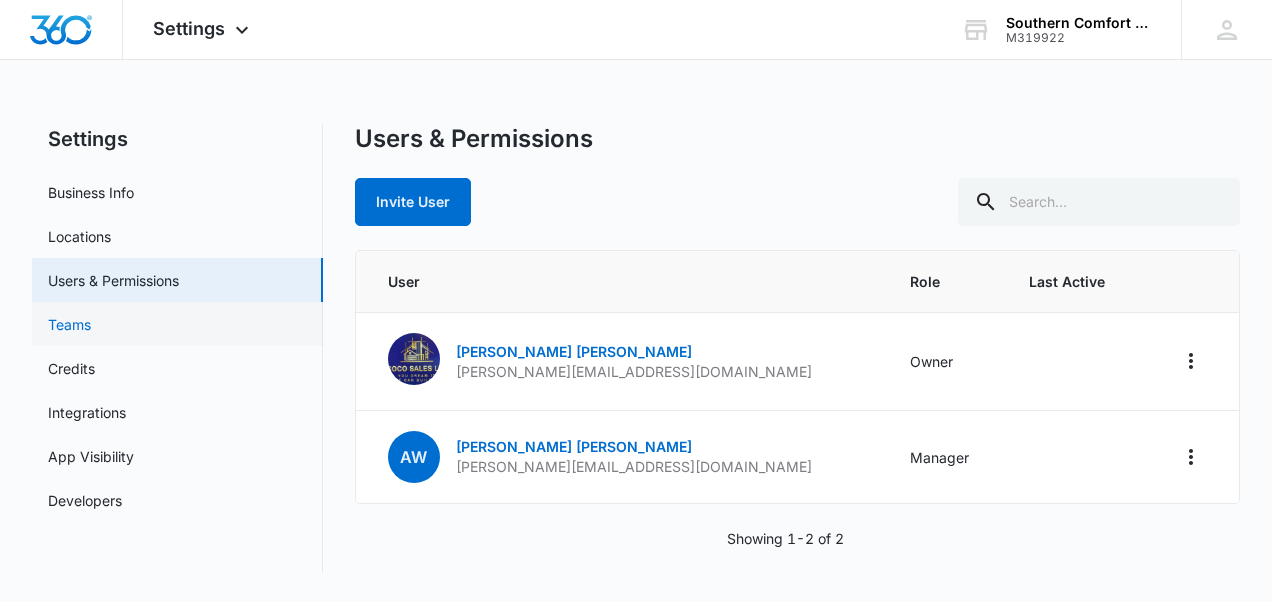 click on "Teams" at bounding box center (69, 324) 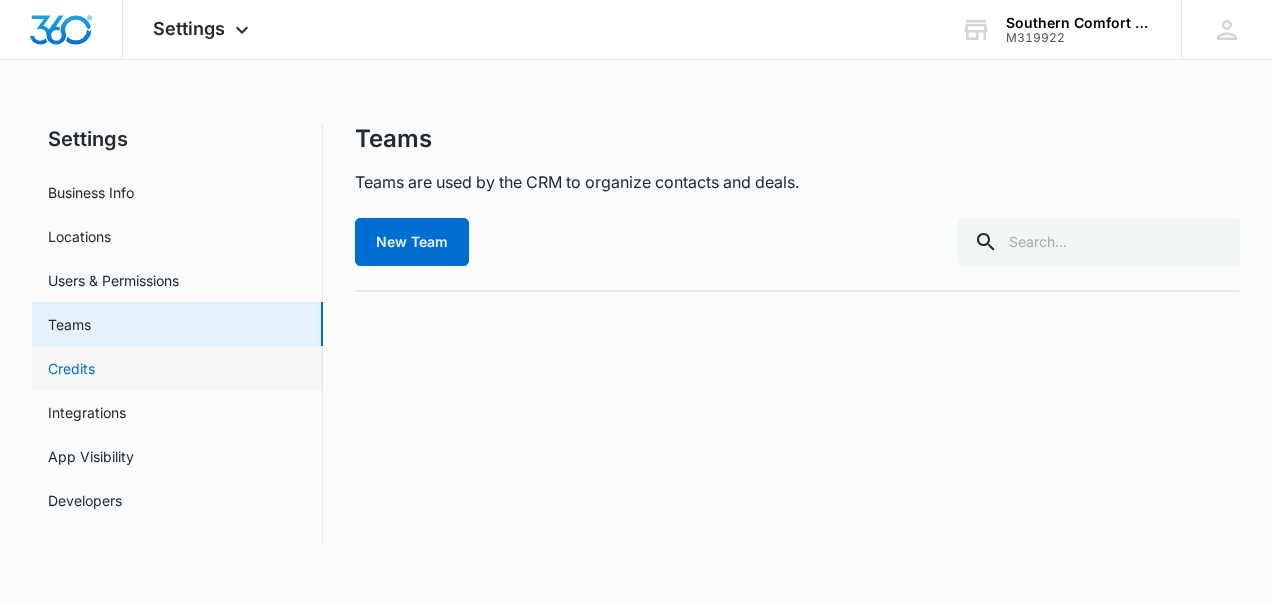 click on "Credits" at bounding box center [71, 368] 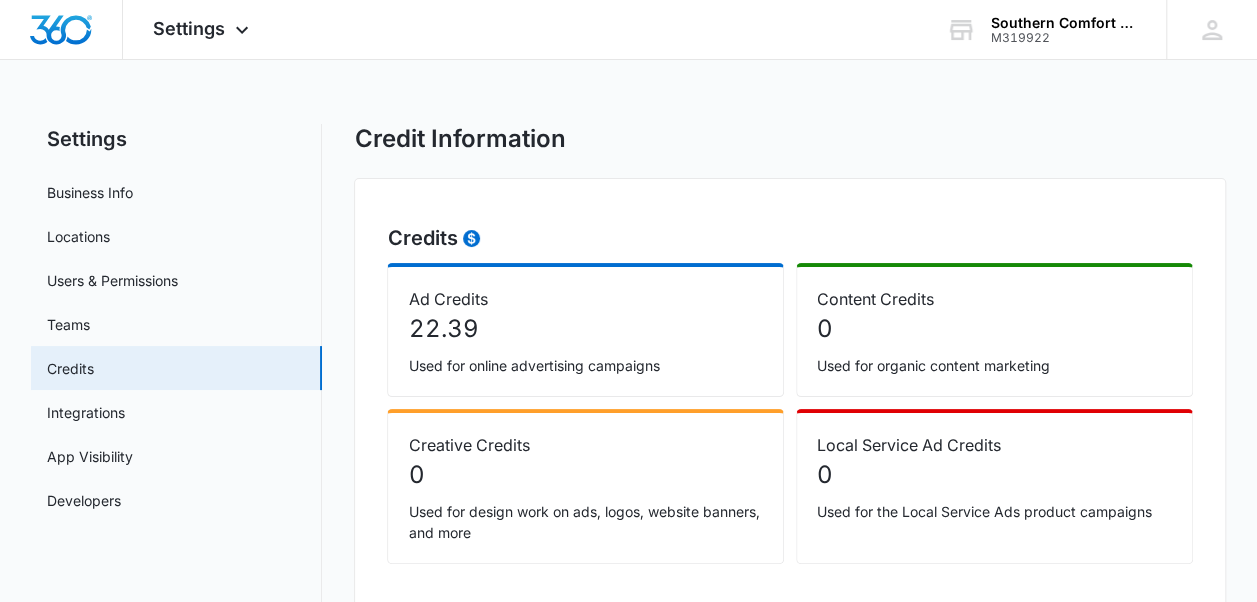scroll, scrollTop: 46, scrollLeft: 0, axis: vertical 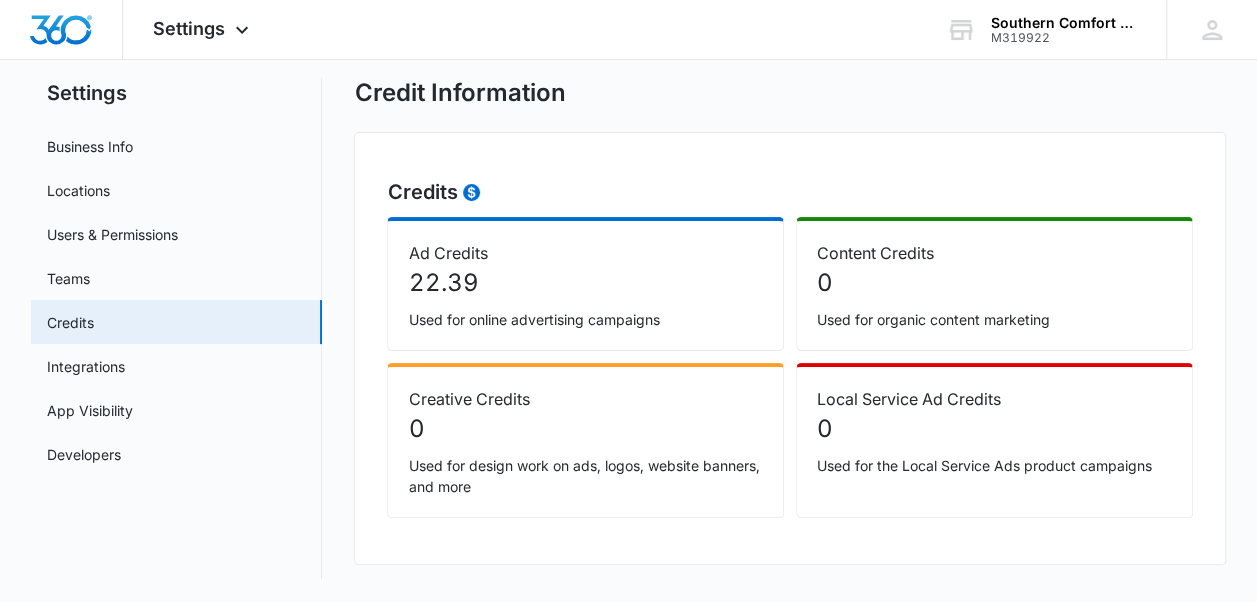 click on "22.39" at bounding box center [585, 283] 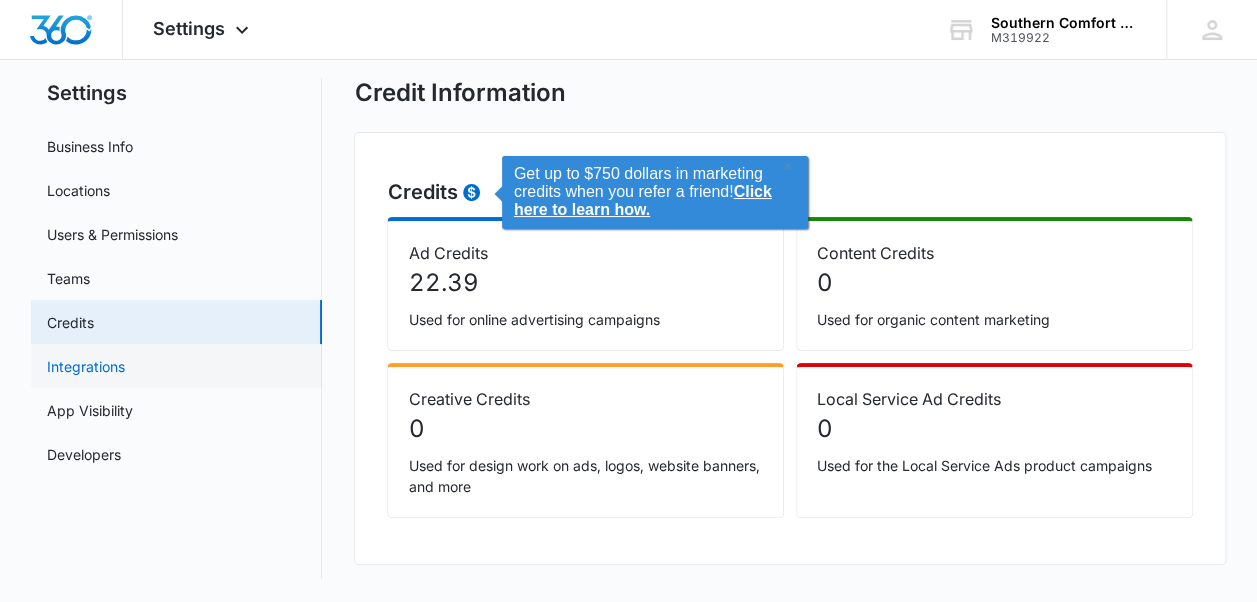 click on "Integrations" at bounding box center [86, 366] 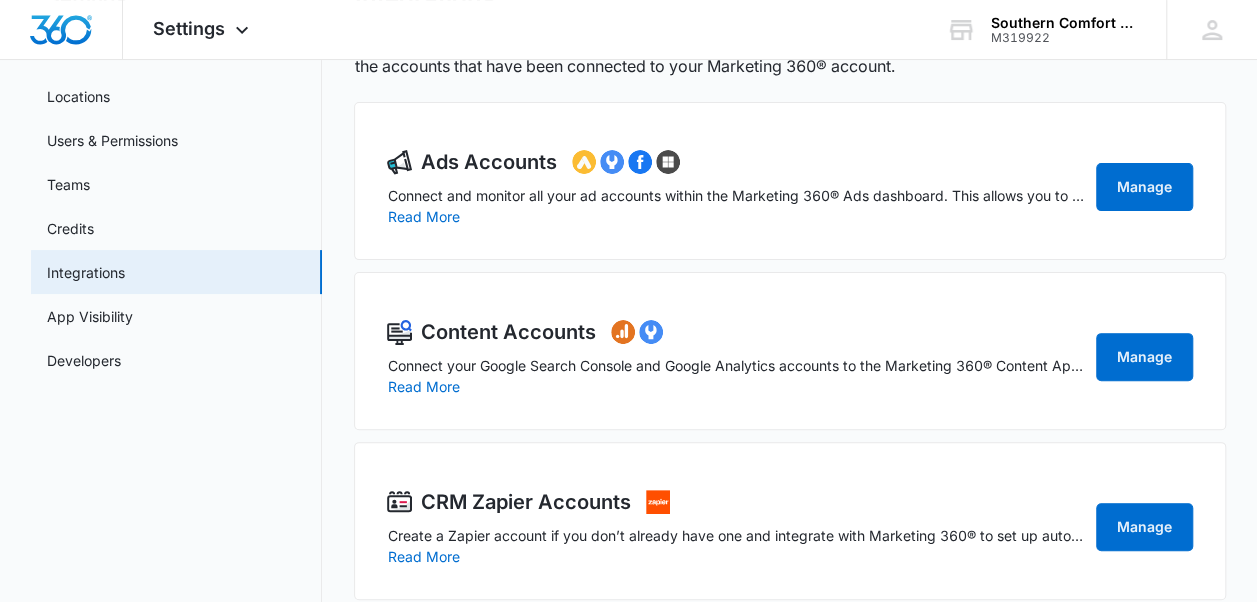scroll, scrollTop: 172, scrollLeft: 0, axis: vertical 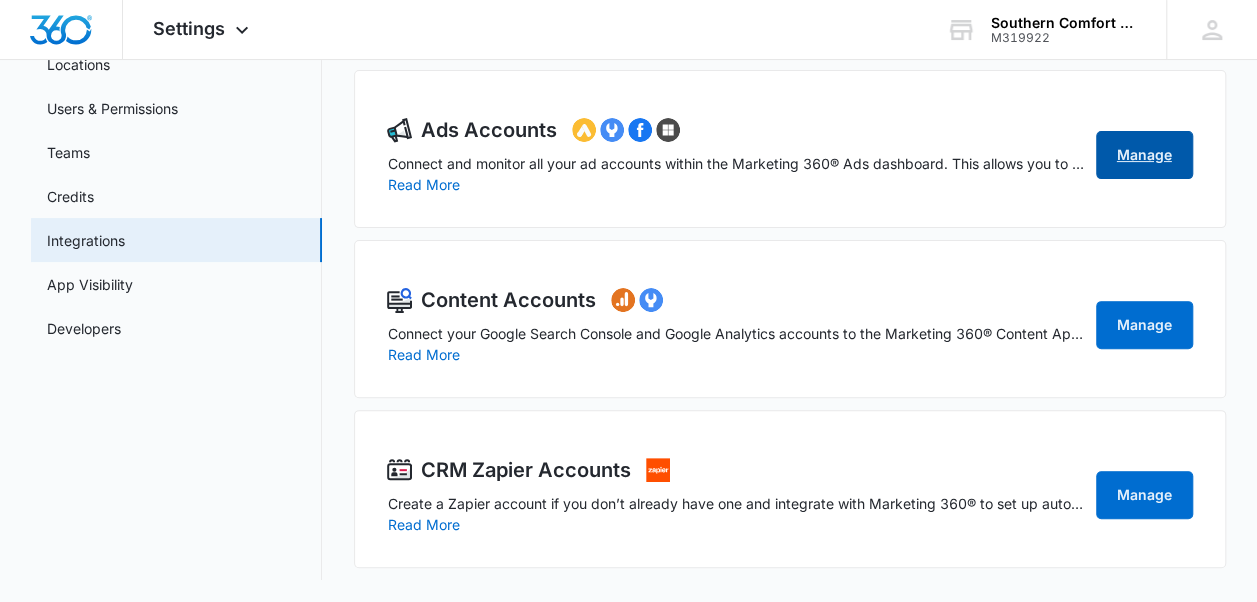 click on "Manage" at bounding box center [1144, 155] 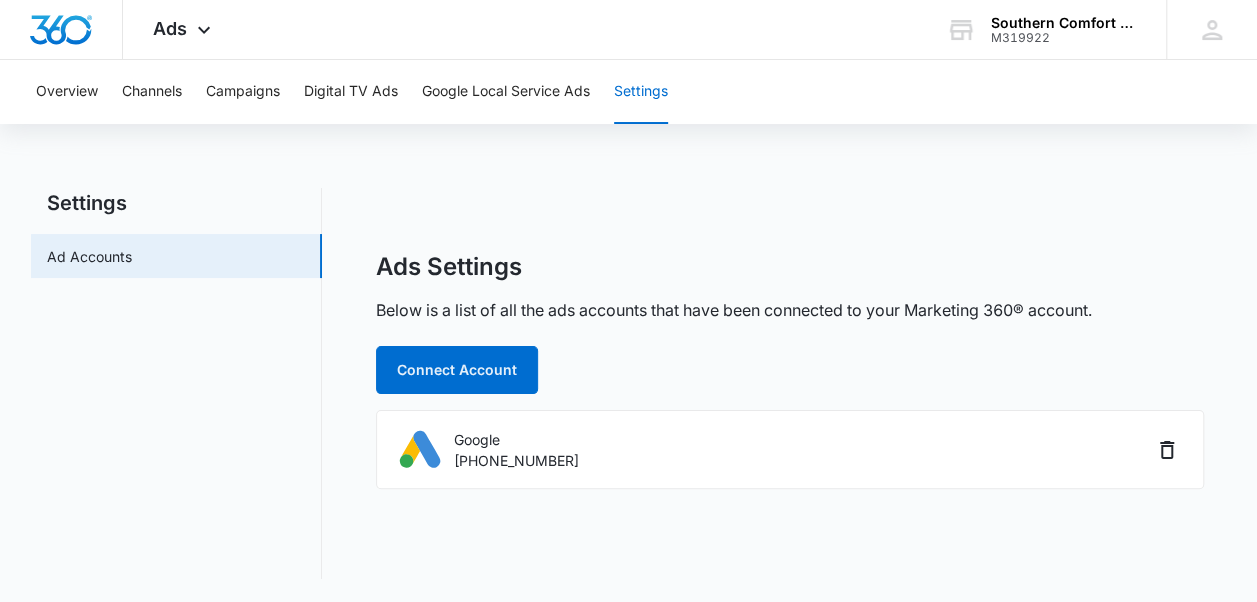scroll, scrollTop: 0, scrollLeft: 0, axis: both 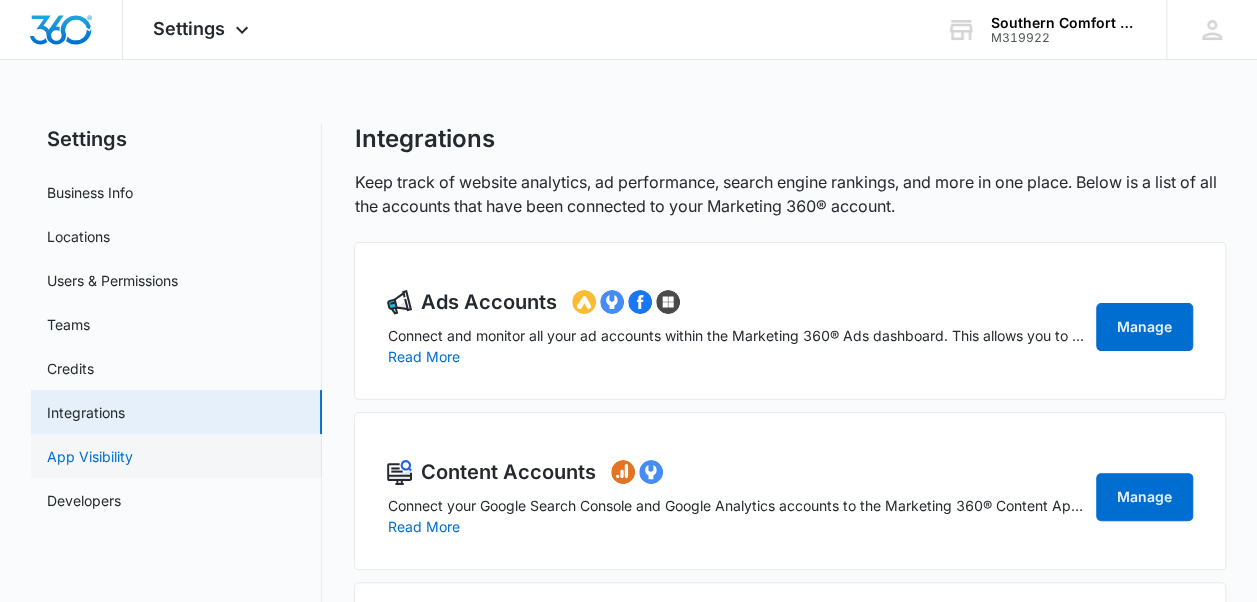 click on "App Visibility" at bounding box center (90, 456) 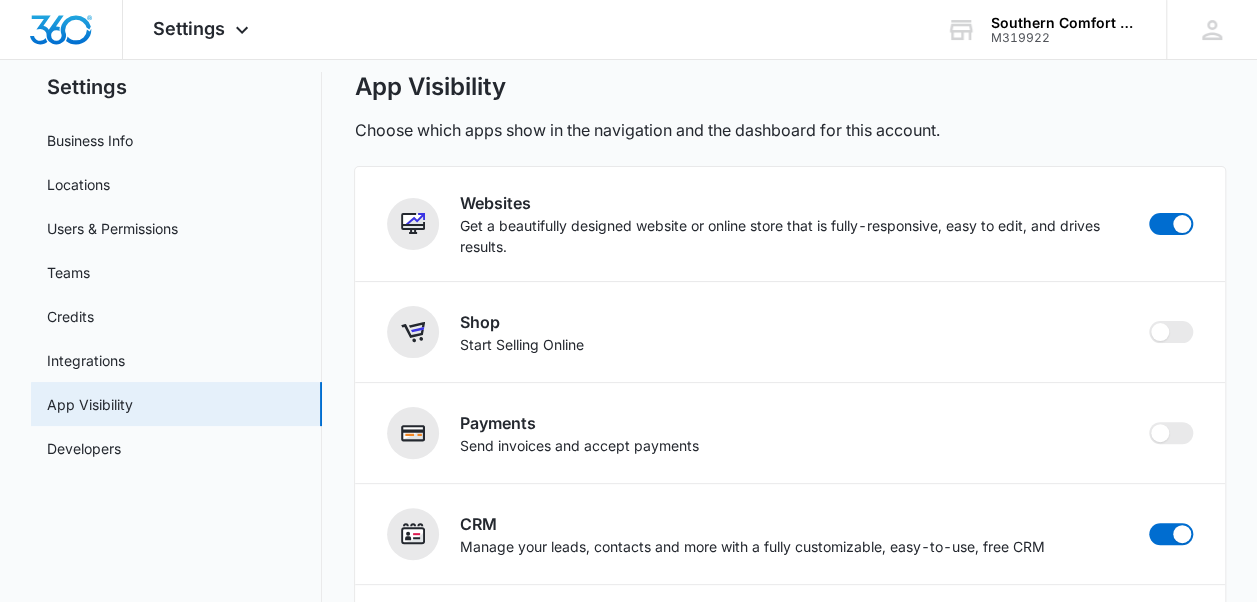scroll, scrollTop: 79, scrollLeft: 0, axis: vertical 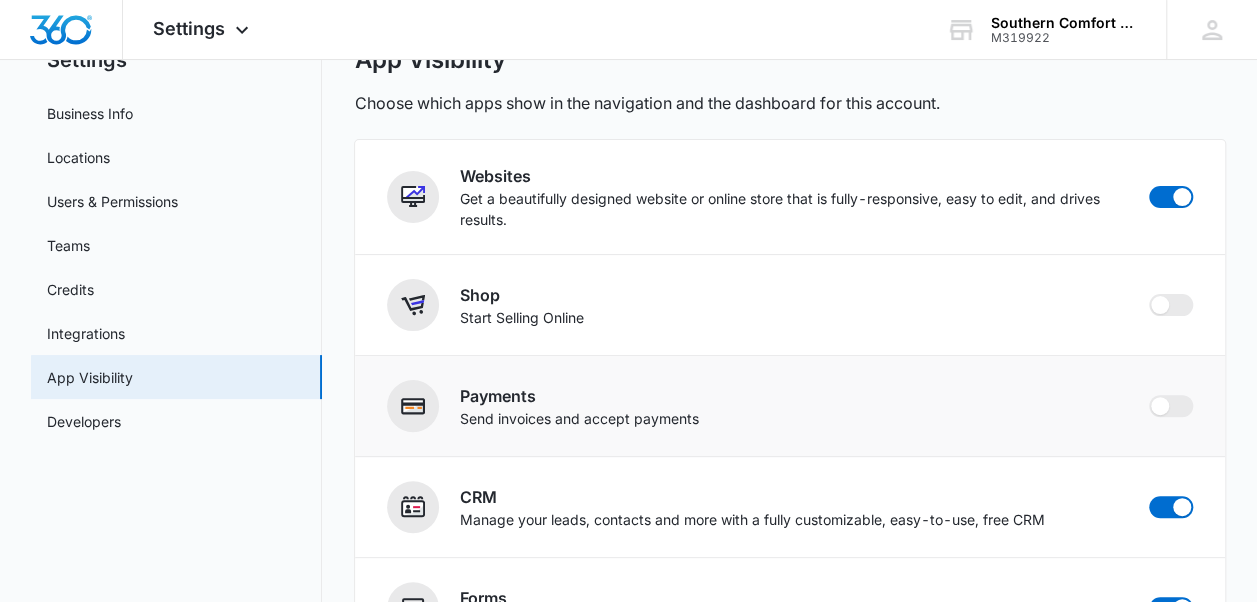 click on "Send invoices and accept payments" at bounding box center [578, 418] 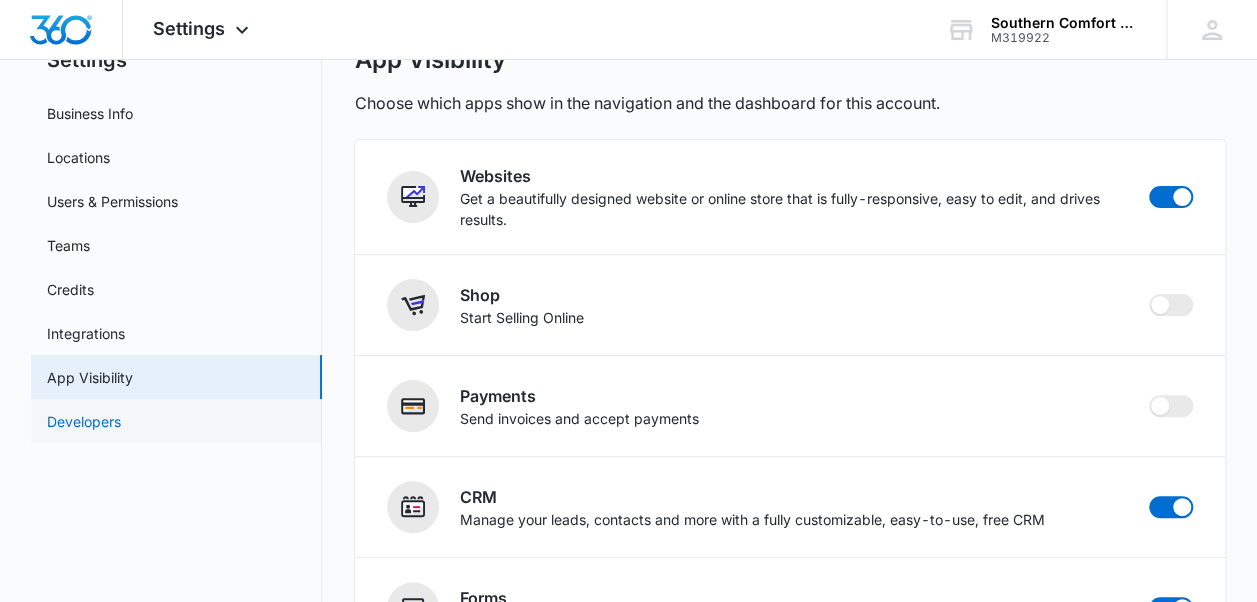 click on "Developers" at bounding box center (84, 421) 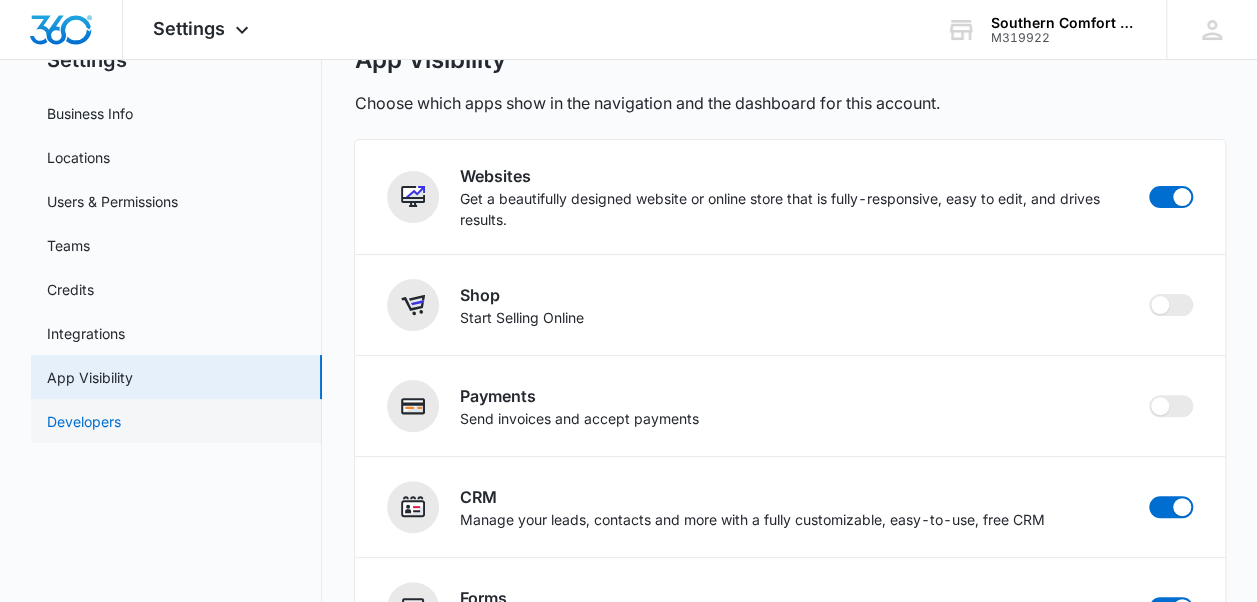 scroll, scrollTop: 0, scrollLeft: 0, axis: both 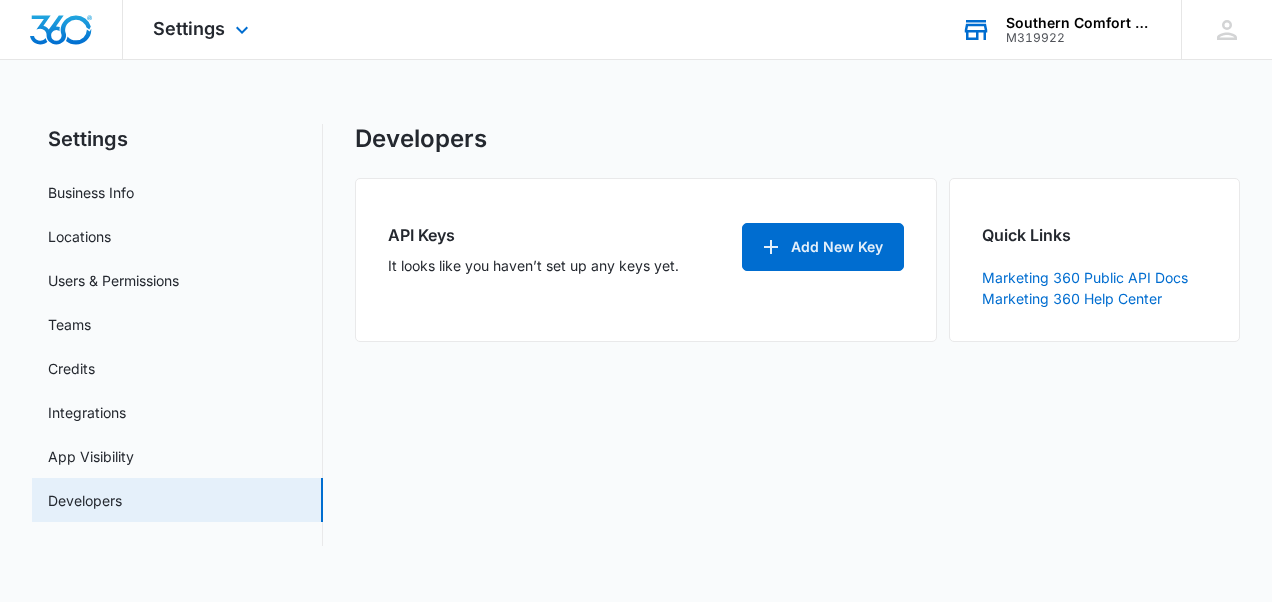 click on "Southern Comfort Sales LLC M319922 Your Accounts View All" at bounding box center [1056, 29] 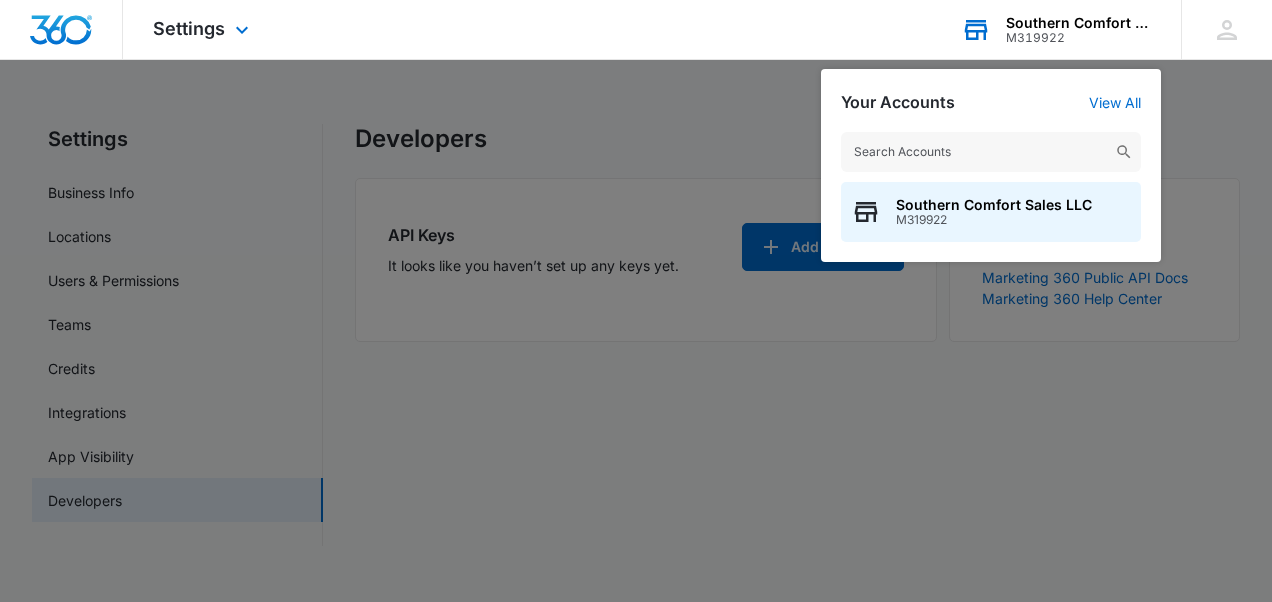 click at bounding box center (636, 301) 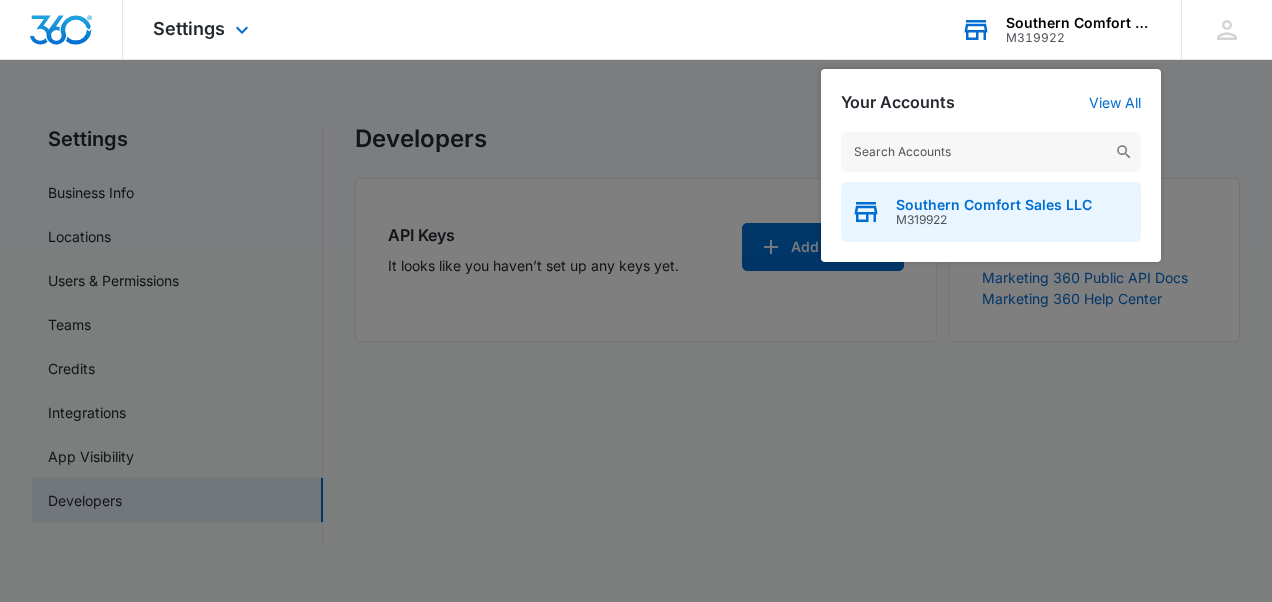 click on "M319922" at bounding box center (994, 220) 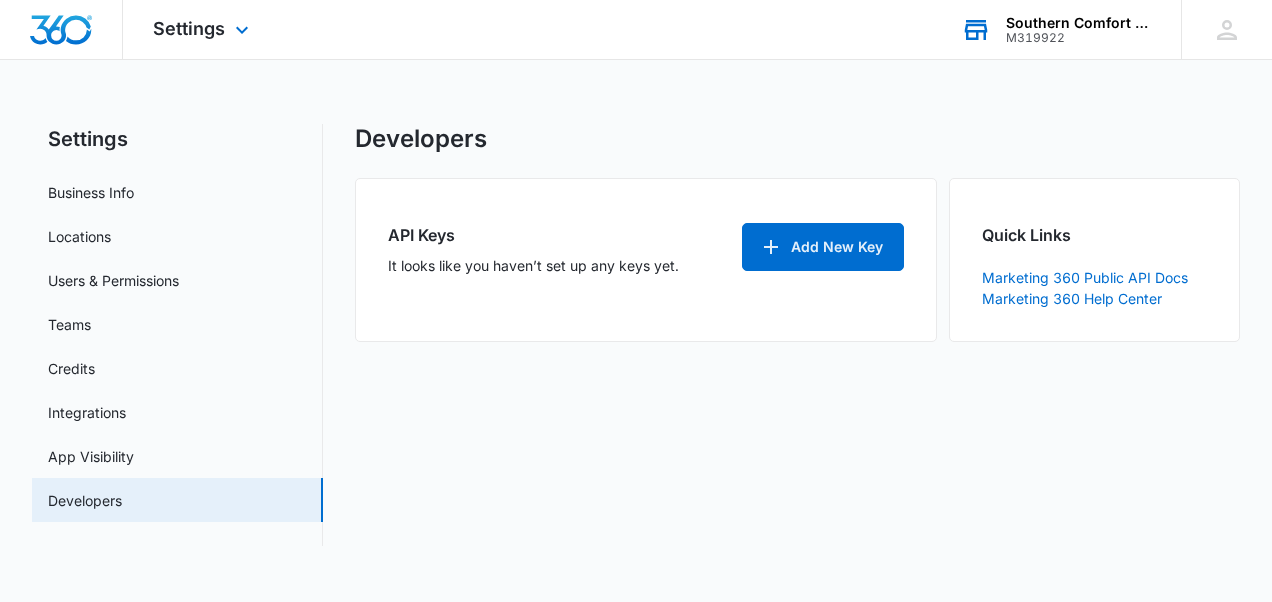 click on "Southern Comfort Sales LLC" at bounding box center [1079, 23] 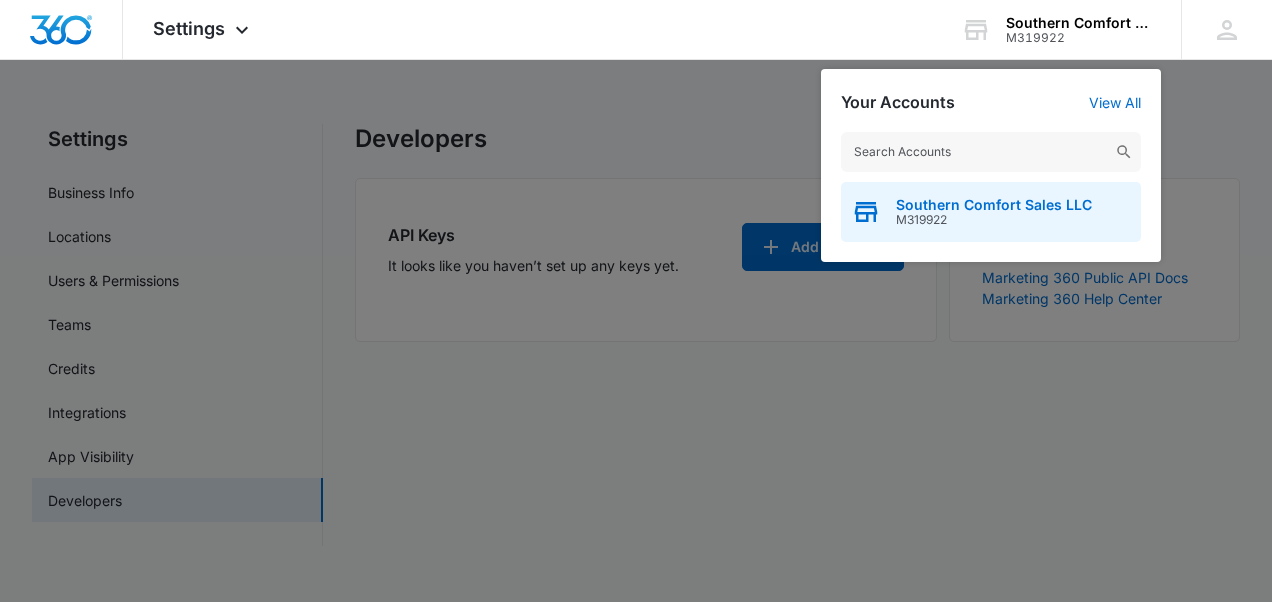 click 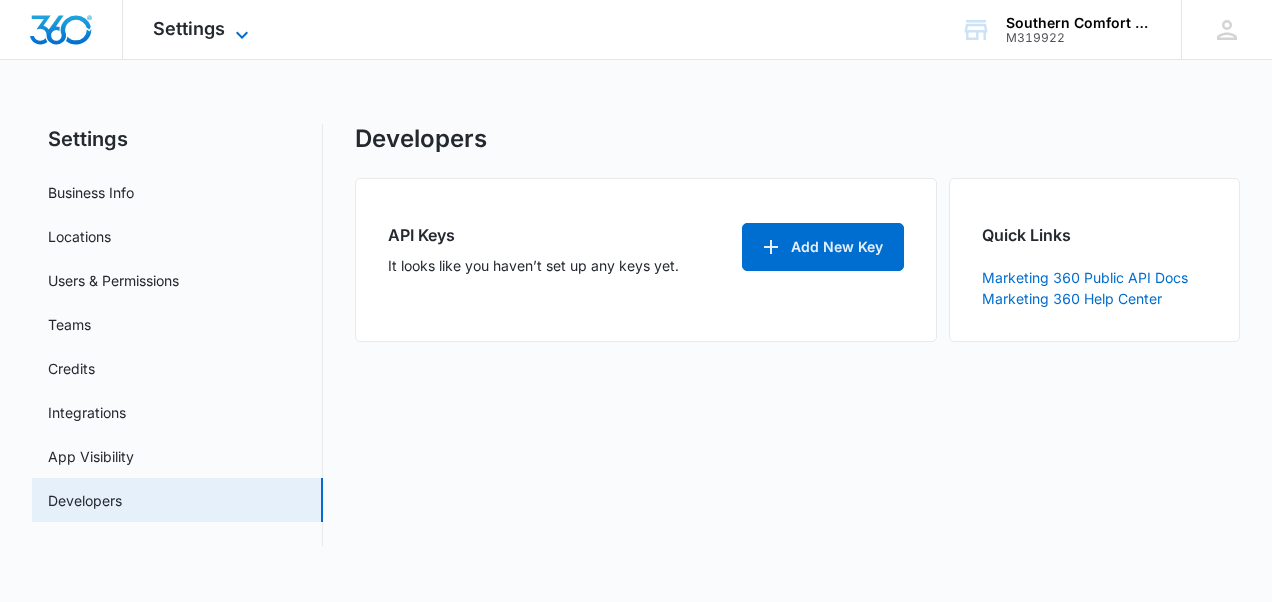 click on "Settings" at bounding box center [189, 28] 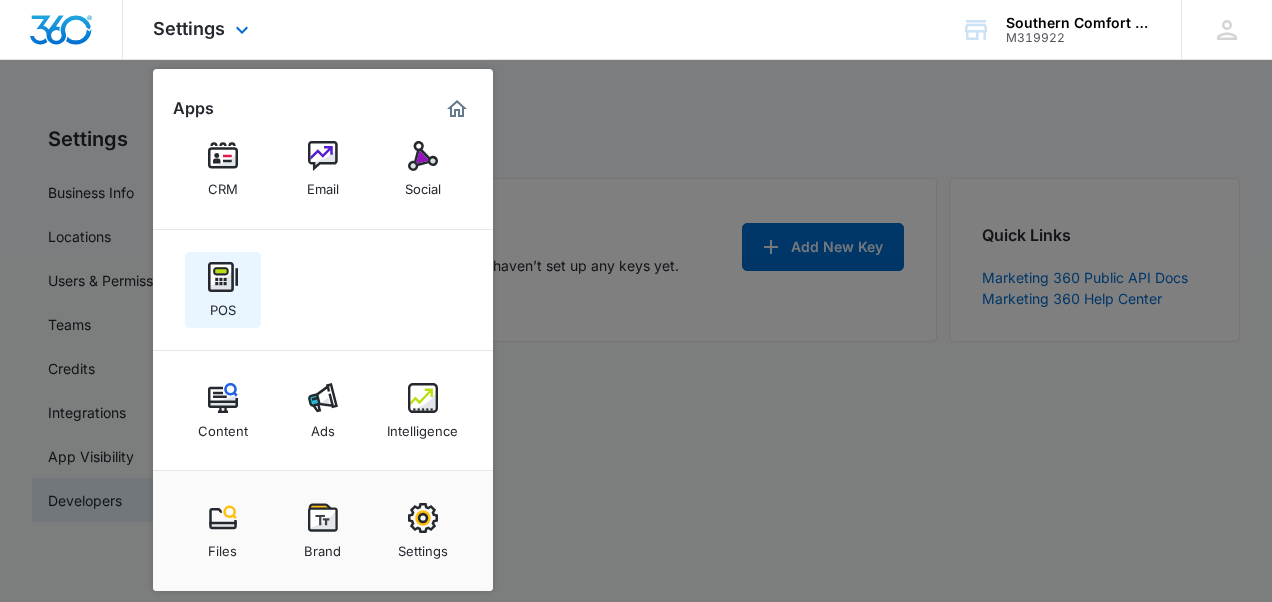 click on "POS" at bounding box center (223, 305) 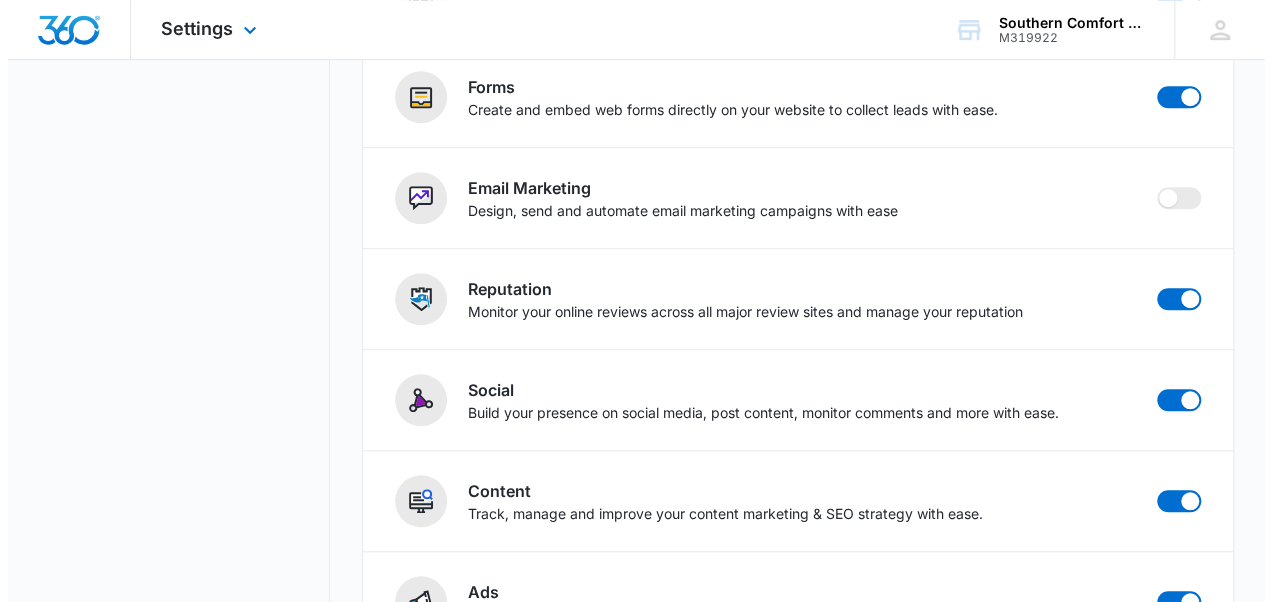 scroll, scrollTop: 0, scrollLeft: 0, axis: both 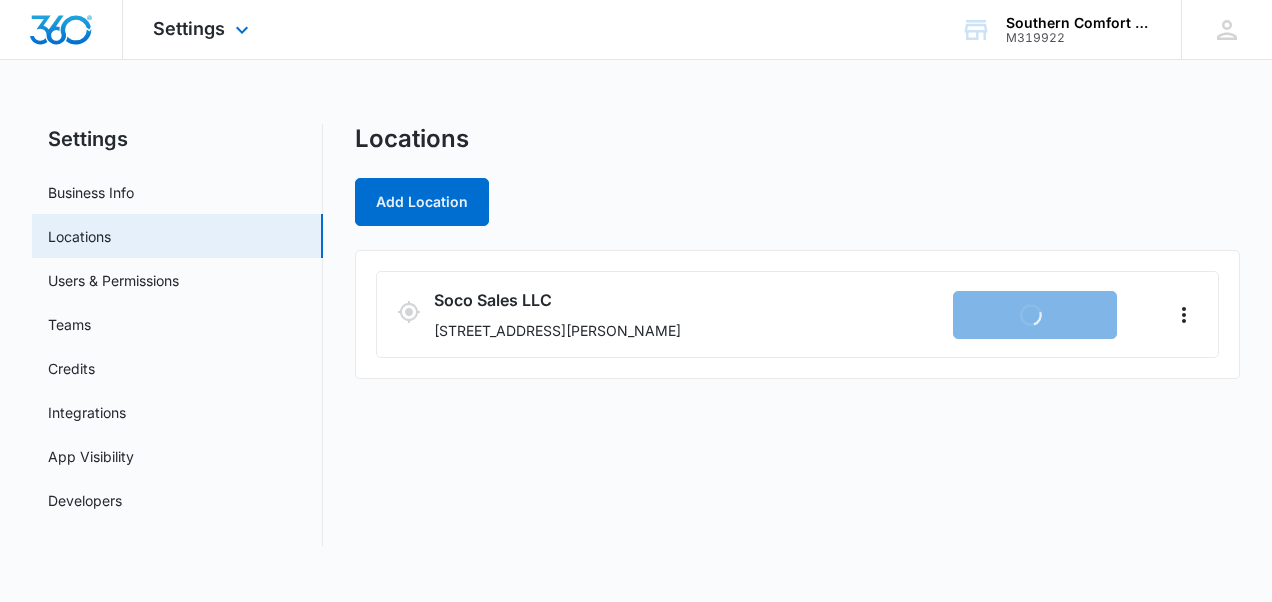 select on "52" 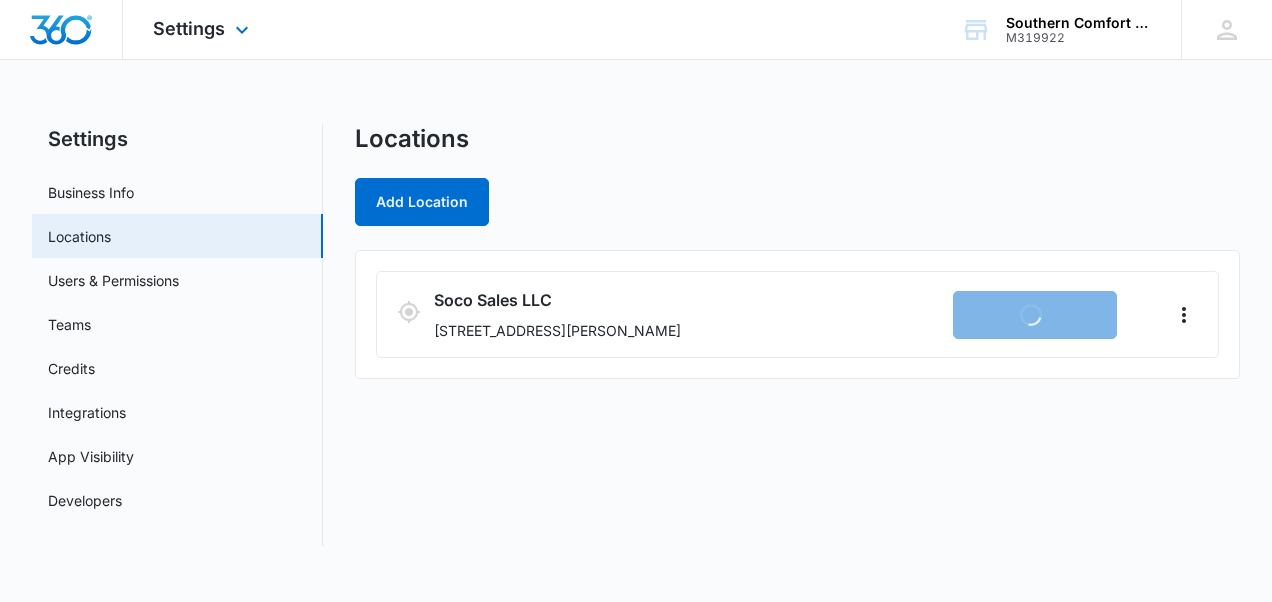 select on "US" 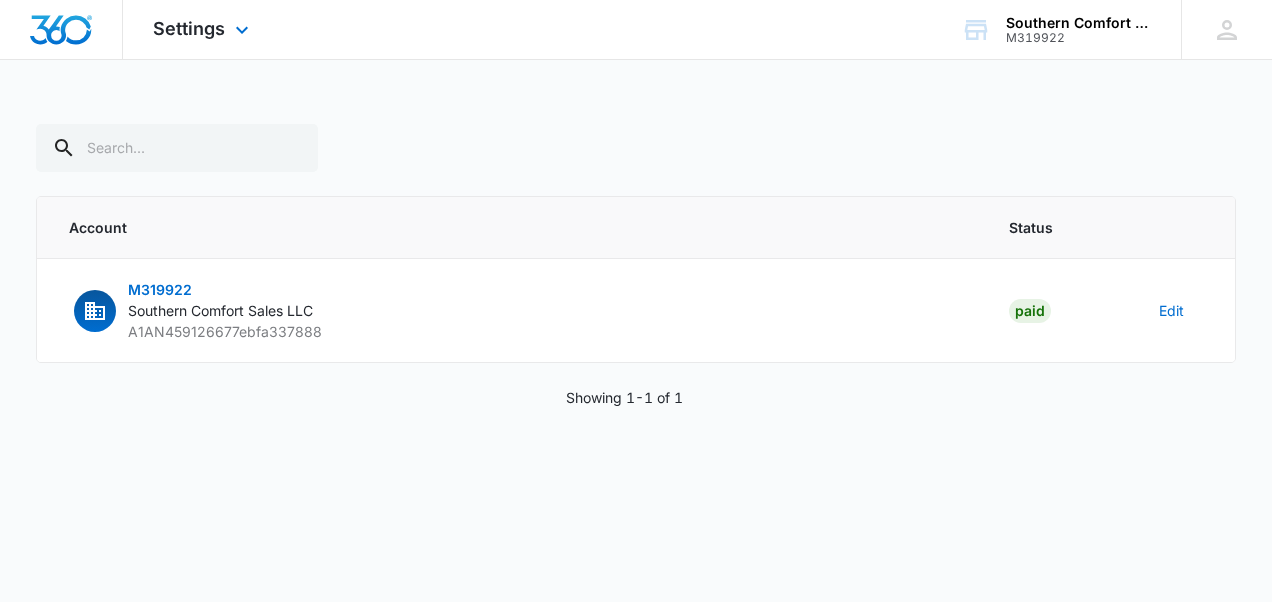 select on "52" 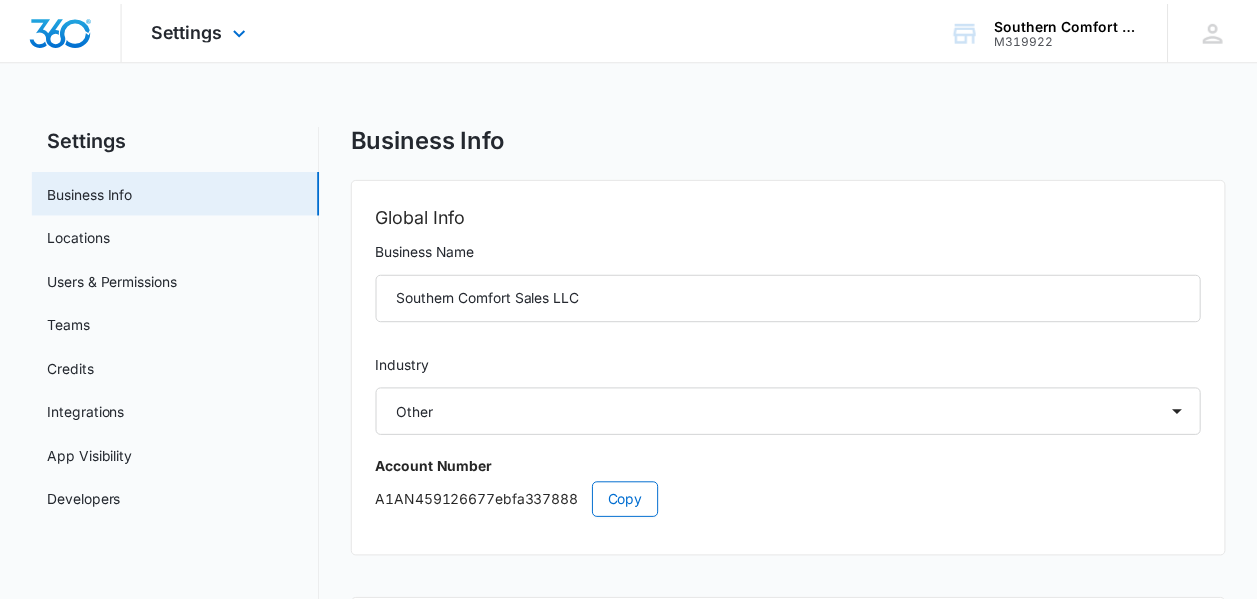 scroll, scrollTop: 50, scrollLeft: 0, axis: vertical 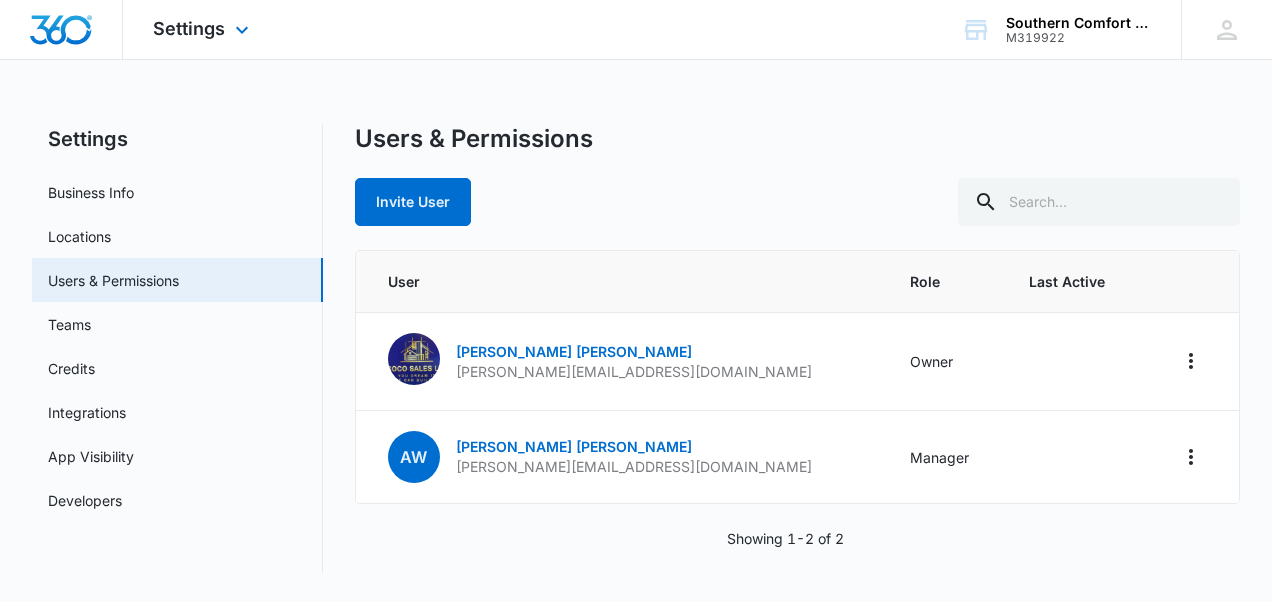 select on "52" 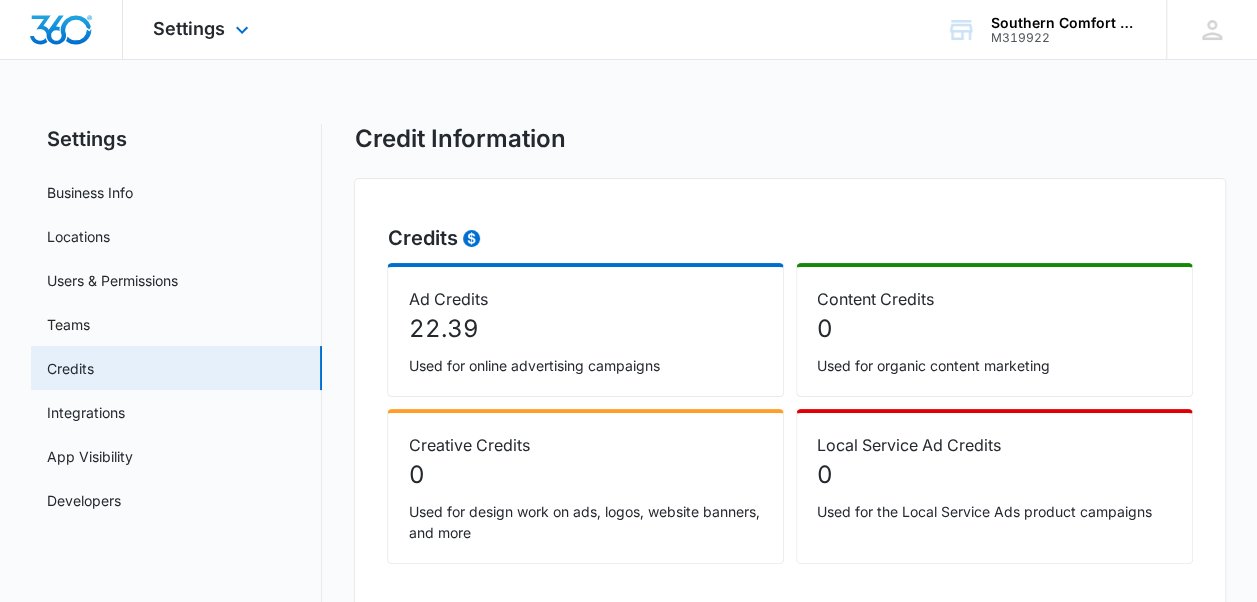 select on "52" 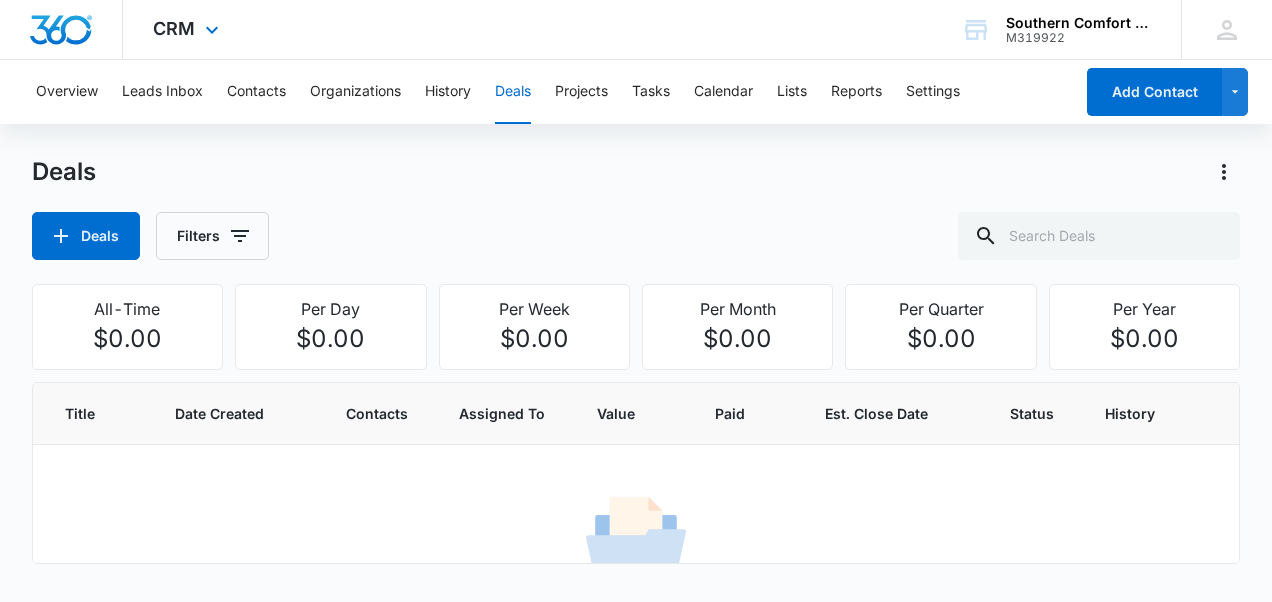 click at bounding box center [61, 30] 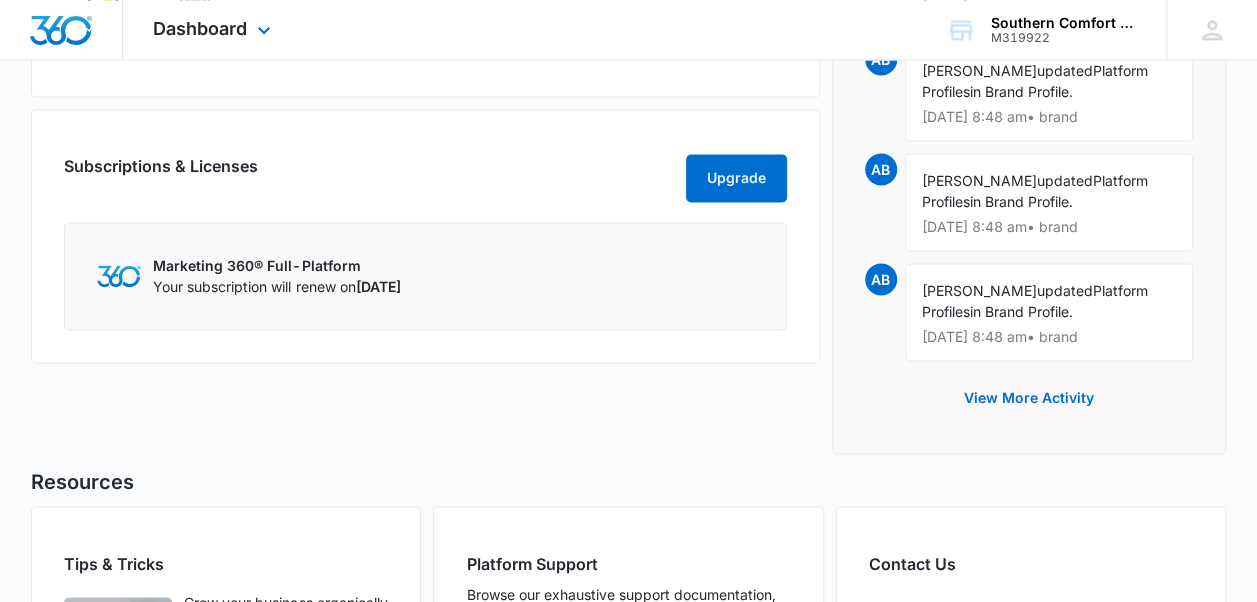 scroll, scrollTop: 1508, scrollLeft: 0, axis: vertical 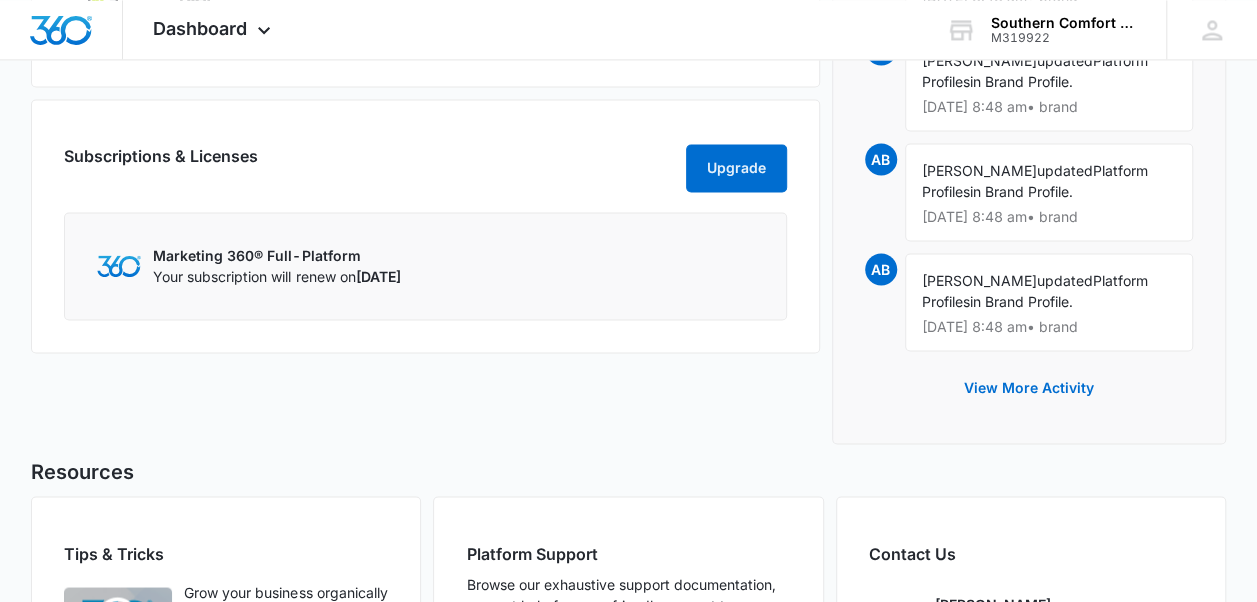 click on "Marketing 360® Full-Platform" at bounding box center [276, 255] 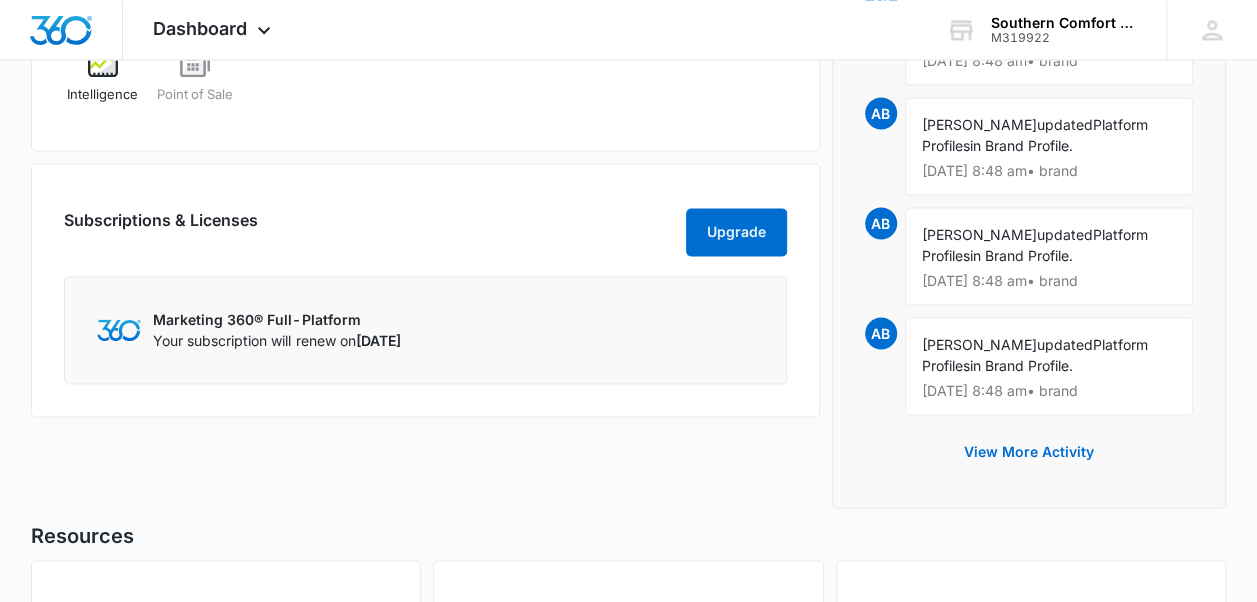 scroll, scrollTop: 1440, scrollLeft: 0, axis: vertical 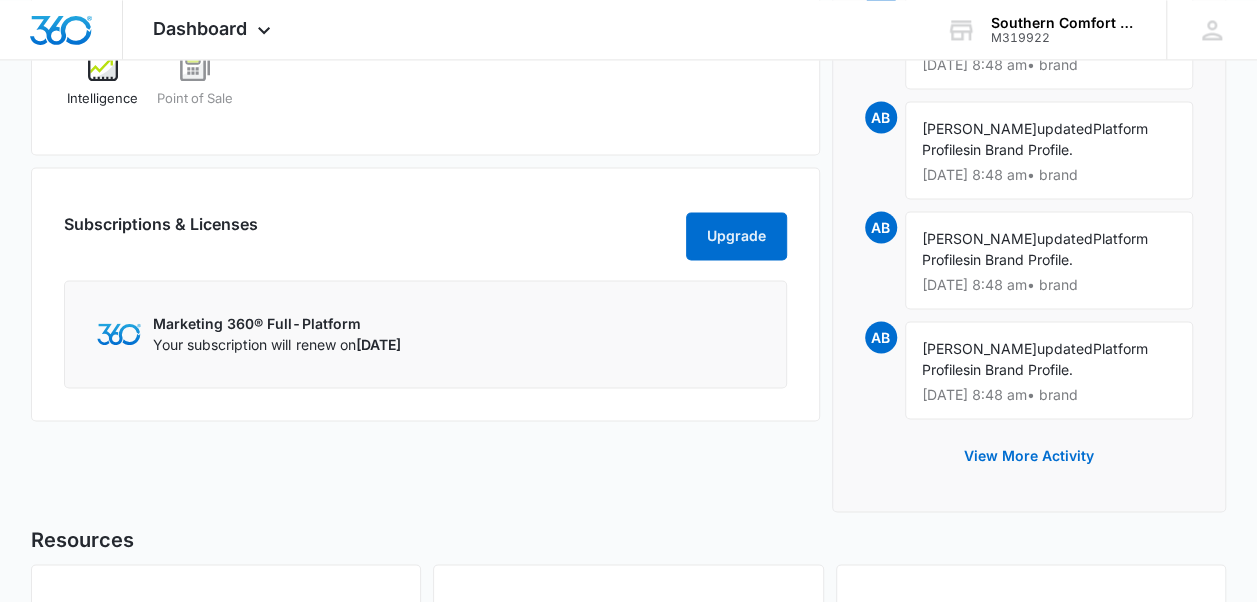 click on "Marketing 360® Full-Platform Your subscription will renew on  July 17, 2025" at bounding box center (425, 334) 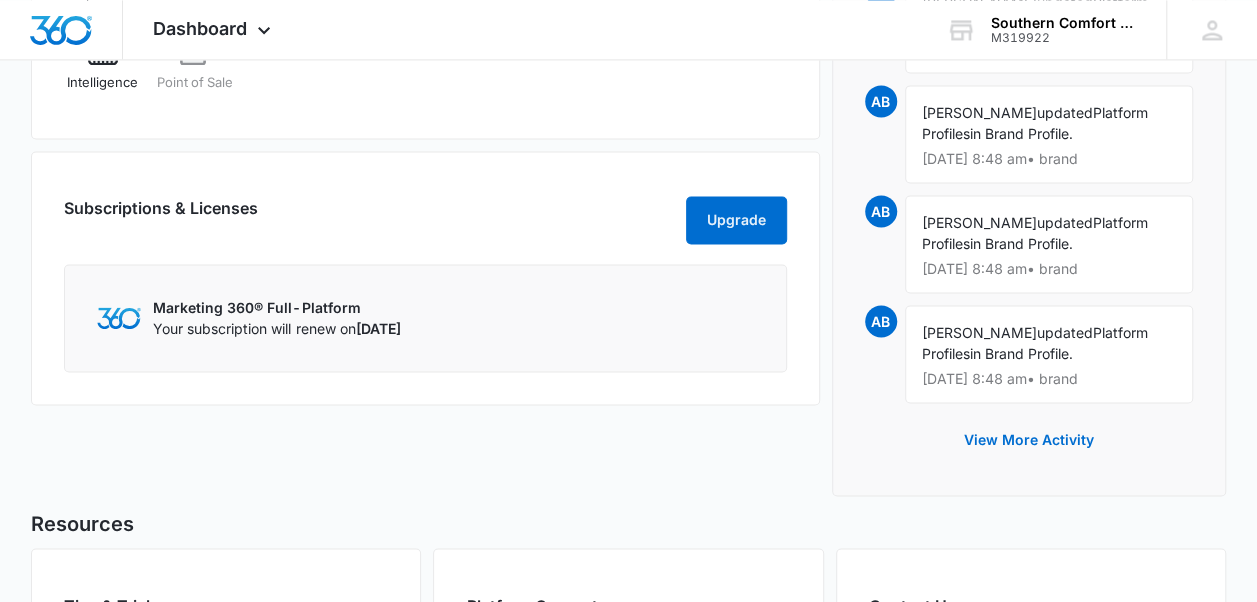 scroll, scrollTop: 1461, scrollLeft: 0, axis: vertical 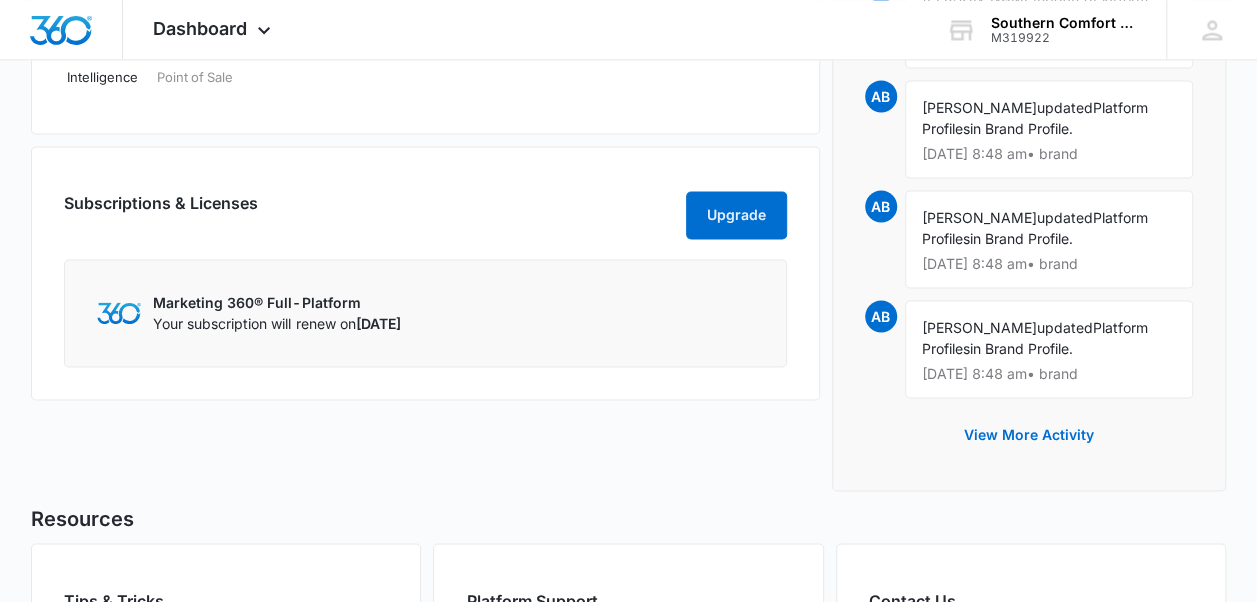 click on "Marketing 360® Full-Platform Your subscription will renew on  July 17, 2025" at bounding box center [425, 313] 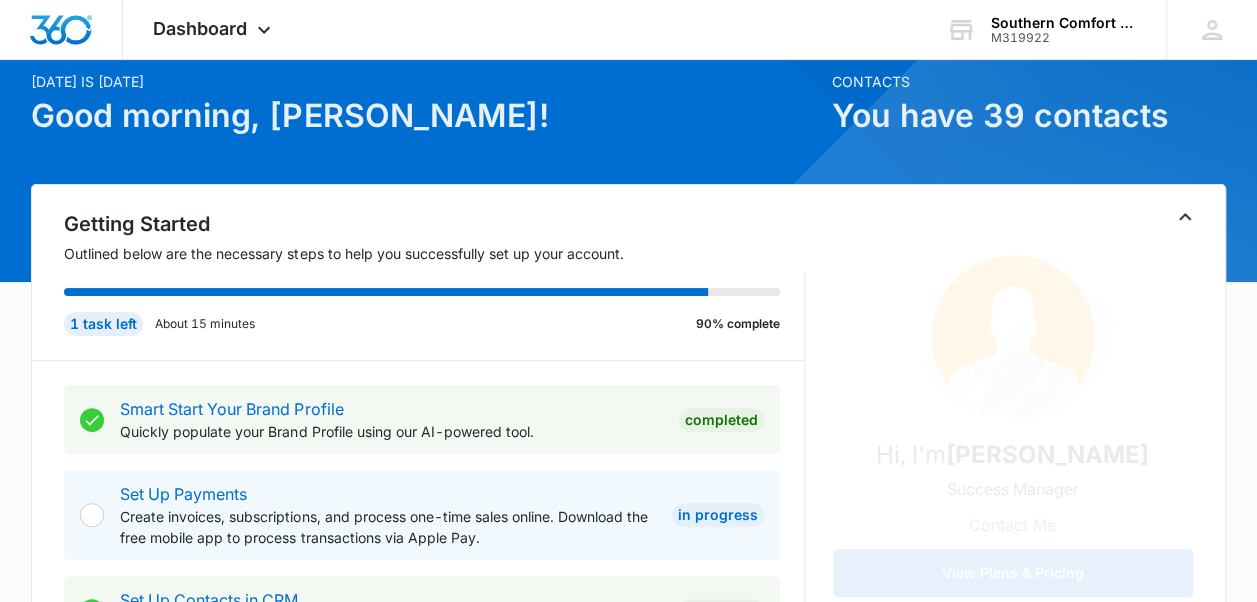 scroll, scrollTop: 81, scrollLeft: 0, axis: vertical 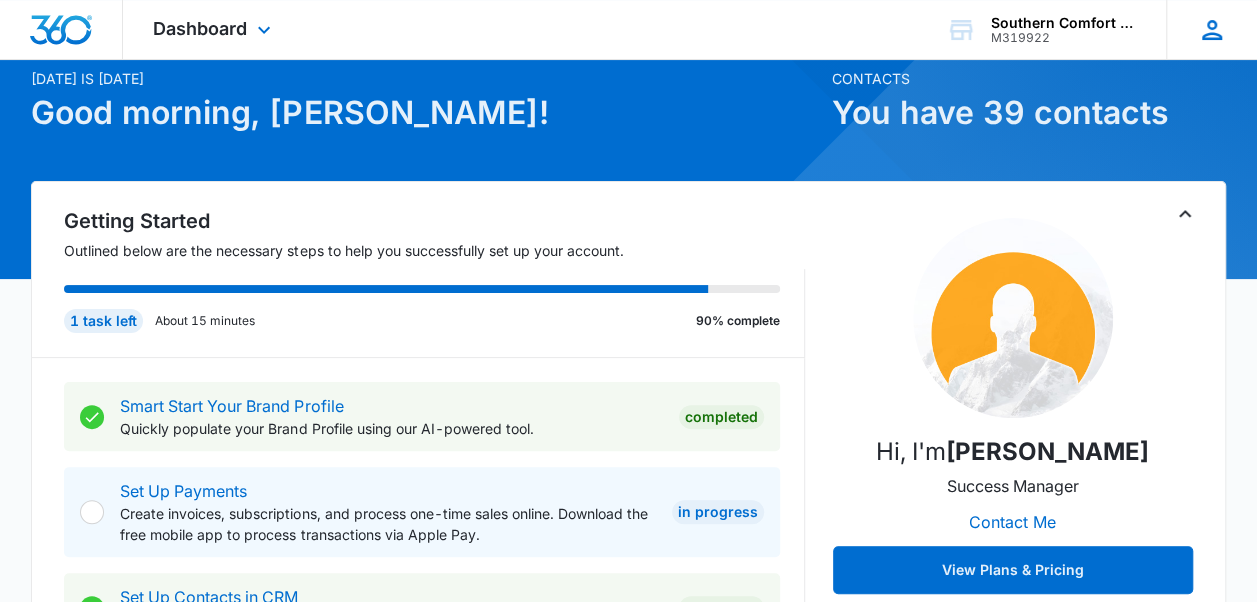 click 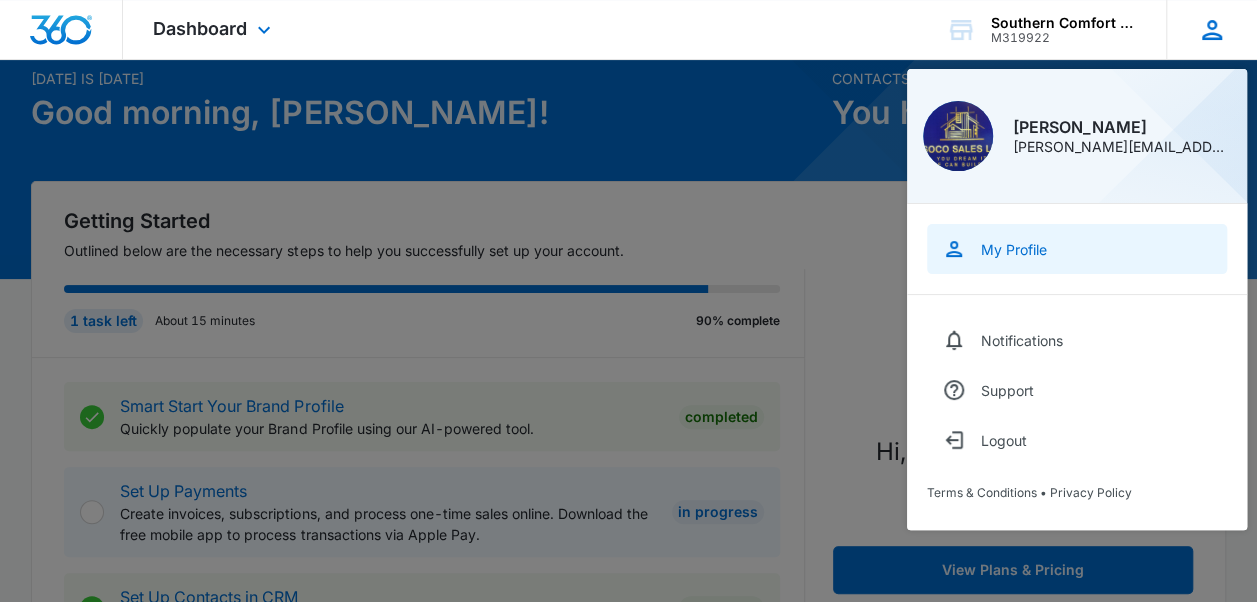 click on "My Profile" at bounding box center (1077, 249) 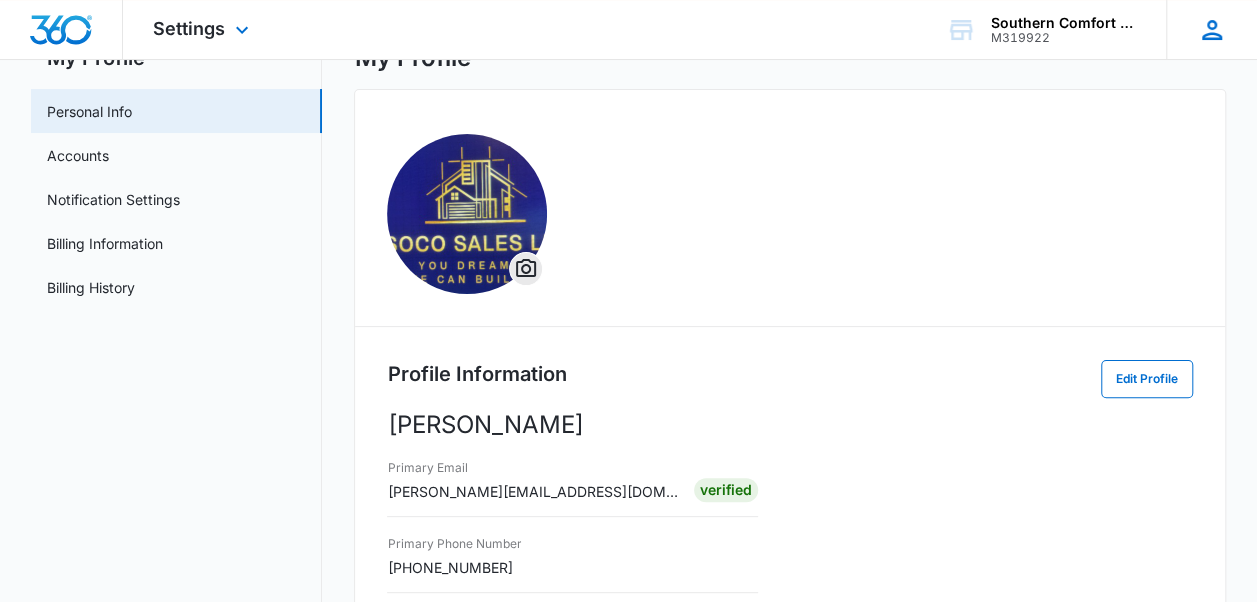 scroll, scrollTop: 0, scrollLeft: 0, axis: both 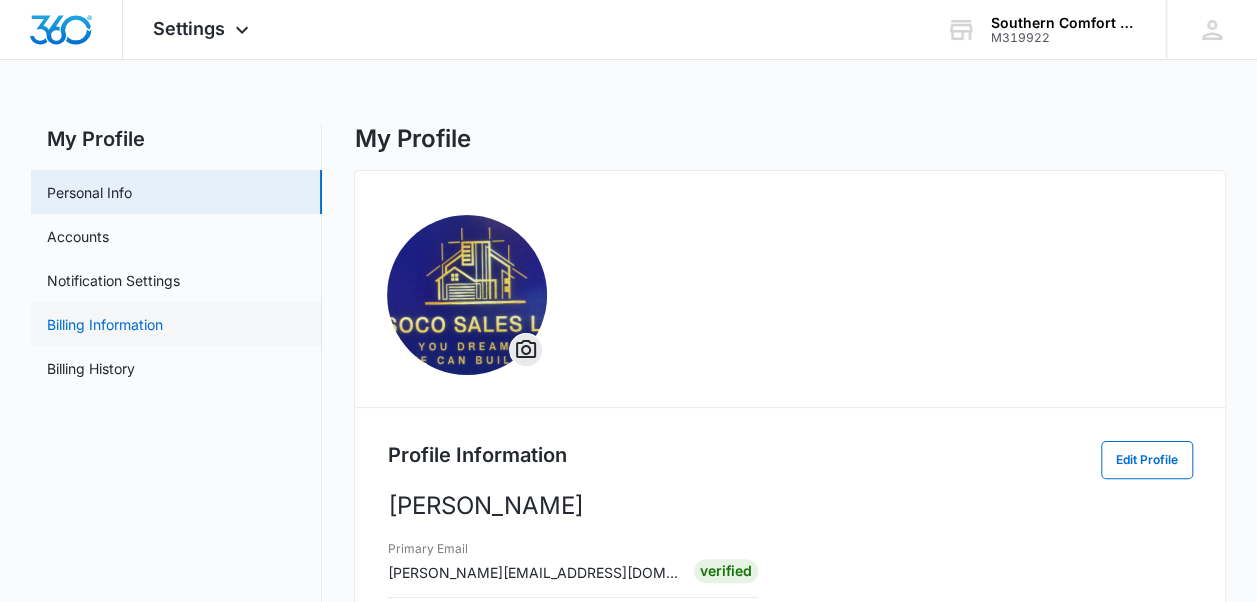 click on "Billing Information" at bounding box center [105, 324] 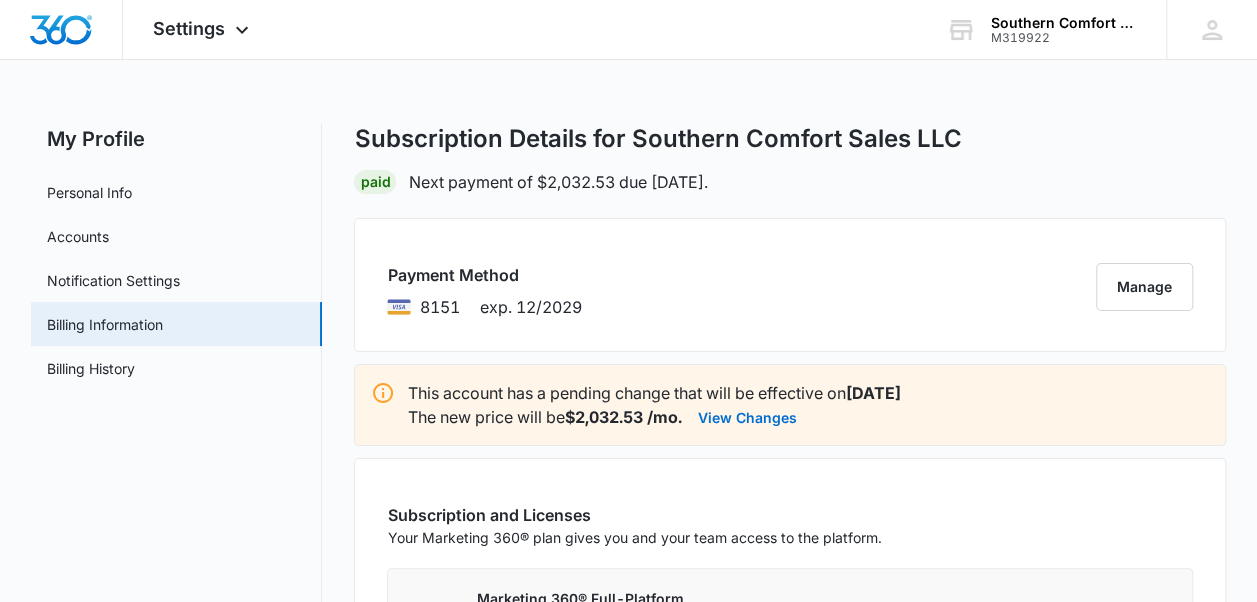 click on "8151 exp. 12/2029" at bounding box center [484, 307] 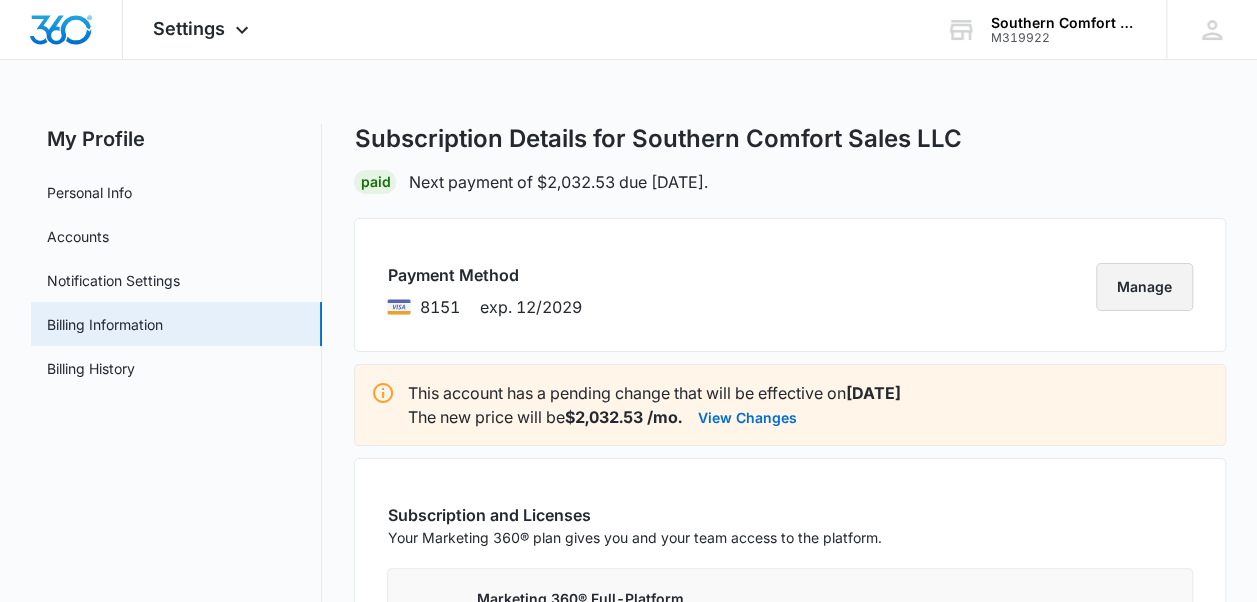 click on "Manage" at bounding box center (1144, 287) 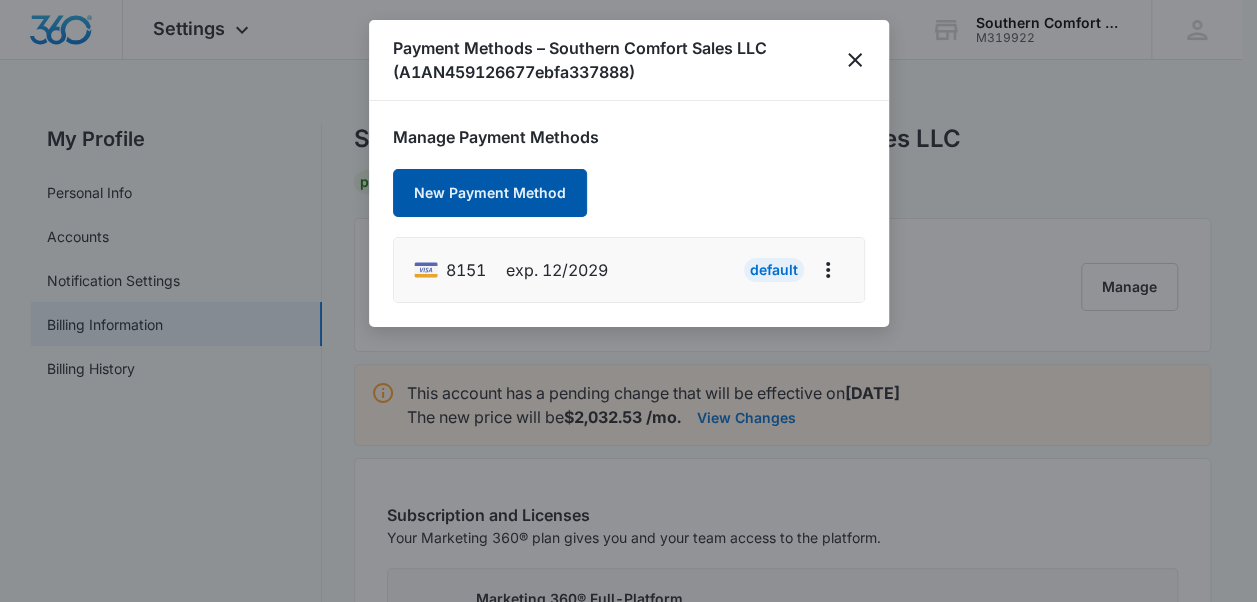 click on "New Payment Method" at bounding box center (490, 193) 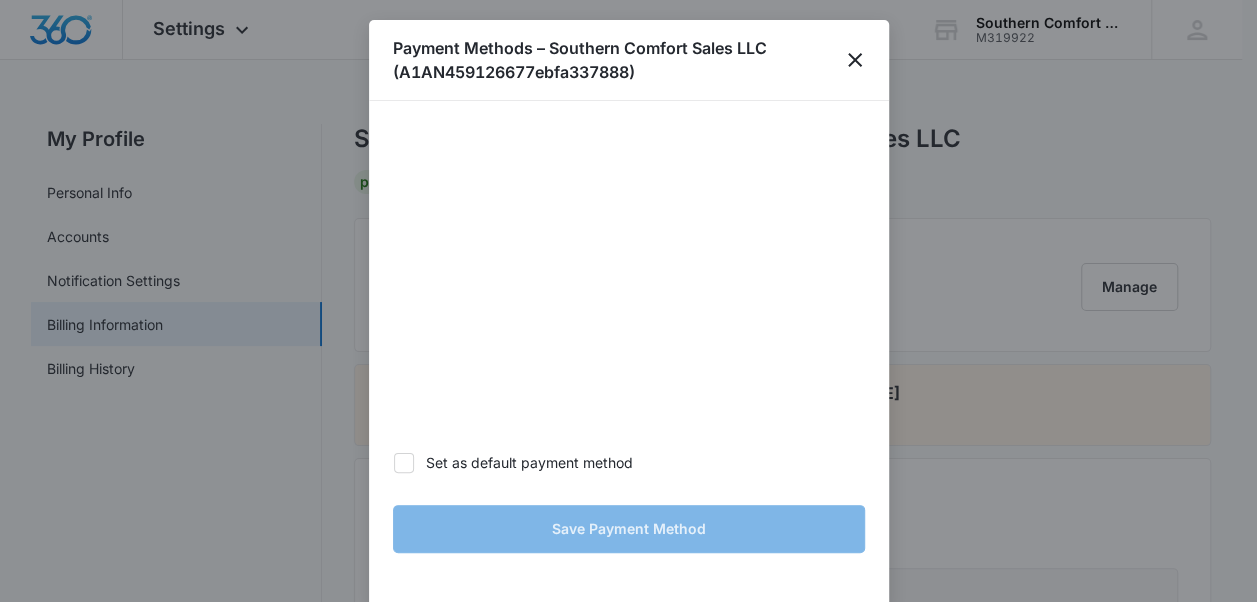 scroll, scrollTop: 176, scrollLeft: 0, axis: vertical 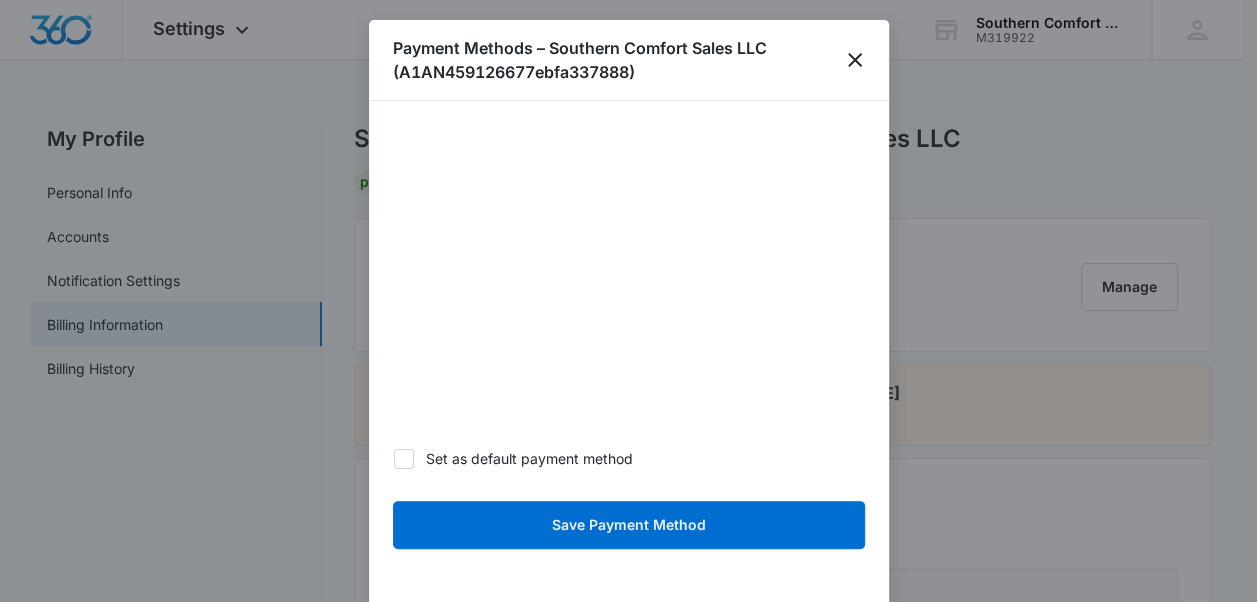click 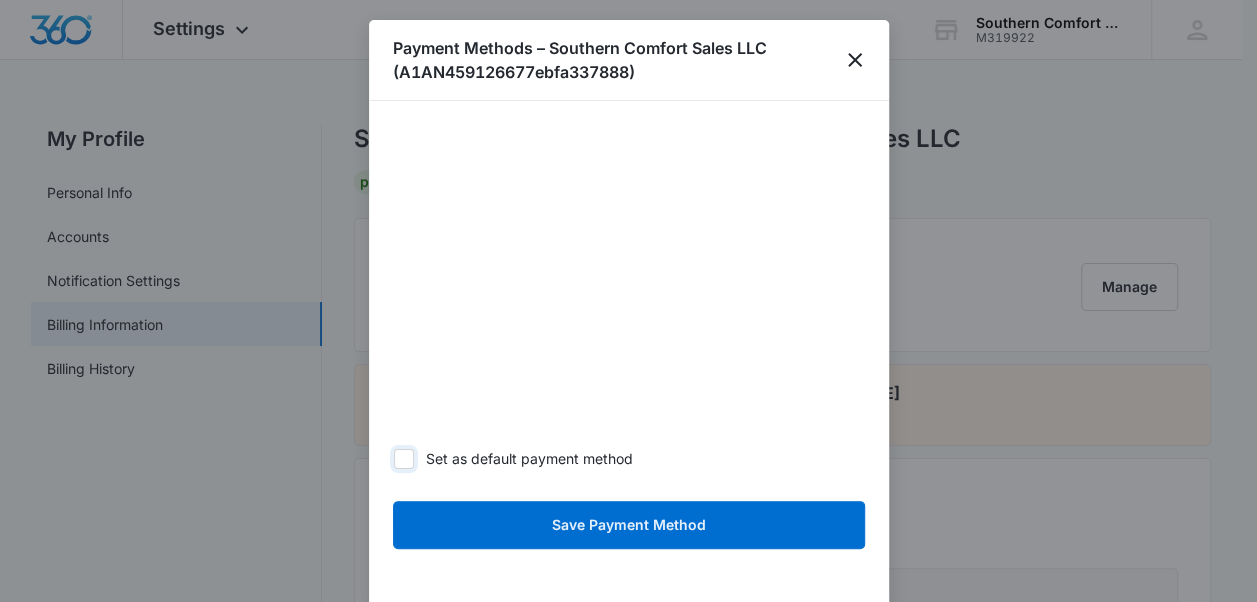 click on "Set as default payment method" at bounding box center (393, 458) 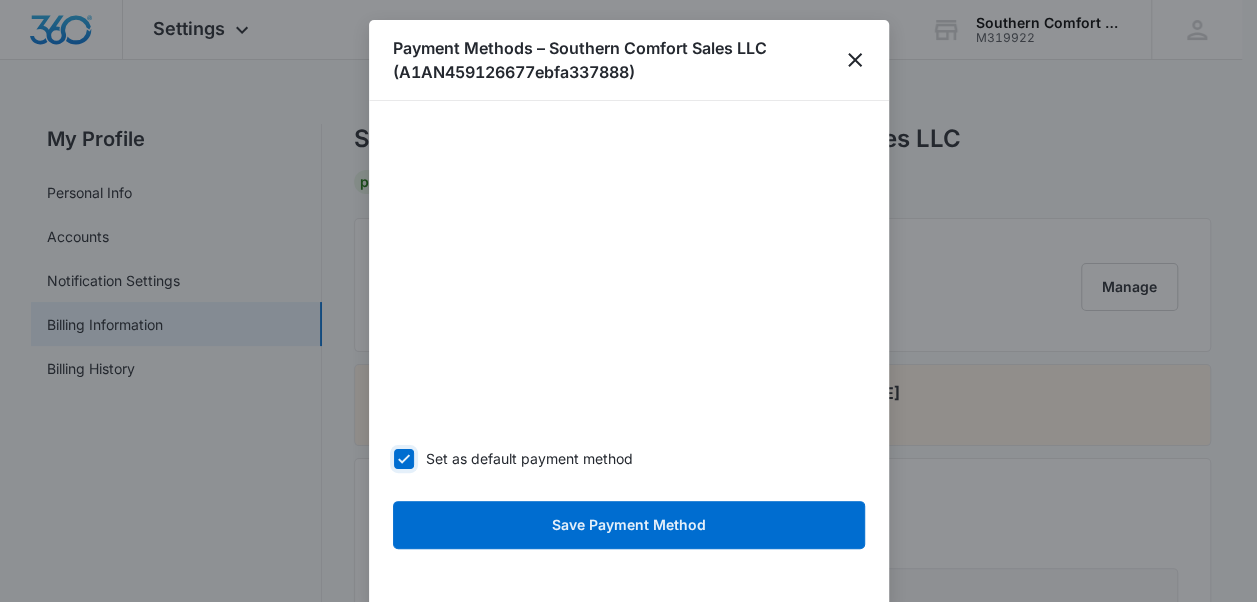 checkbox on "true" 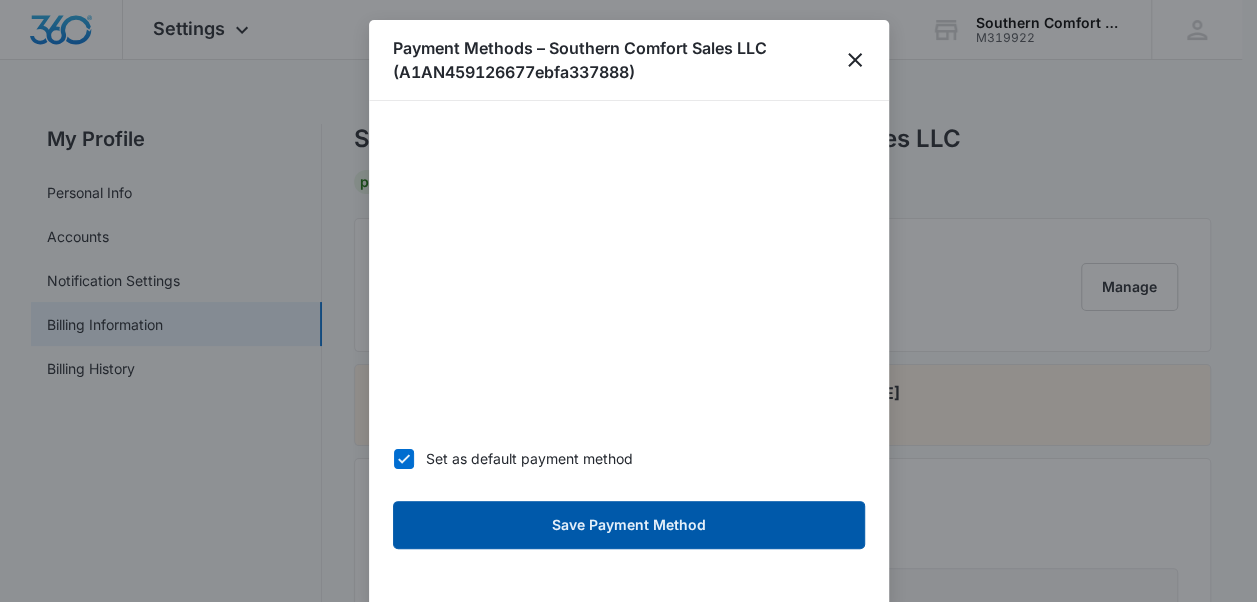 click on "Save Payment Method" at bounding box center [629, 525] 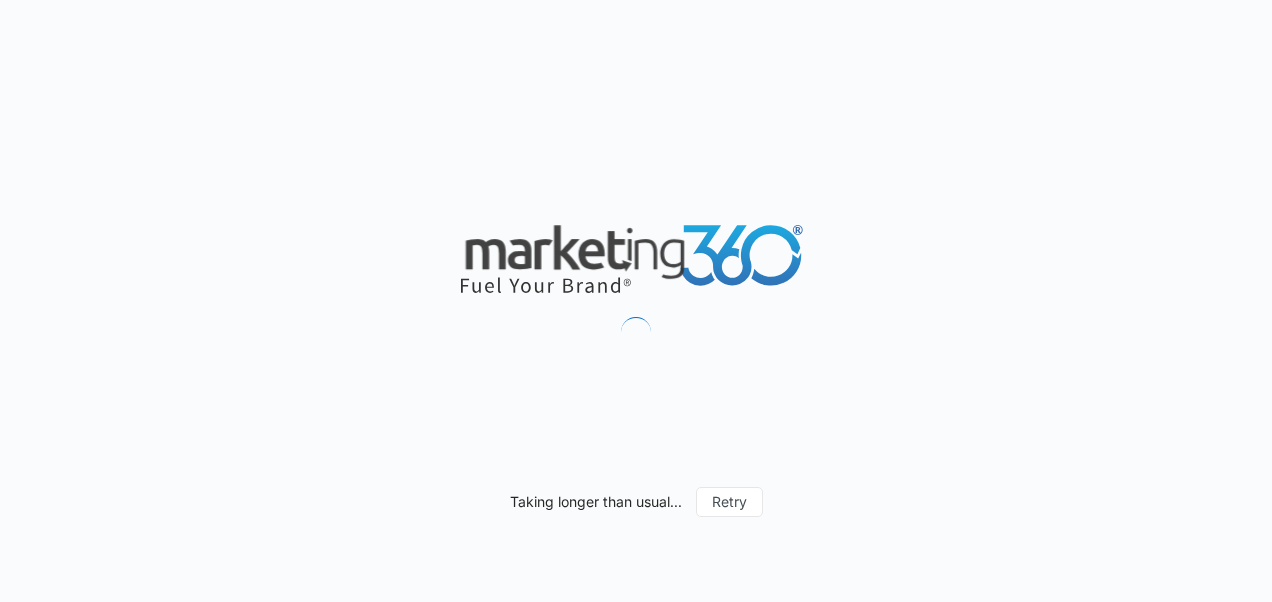 scroll, scrollTop: 0, scrollLeft: 0, axis: both 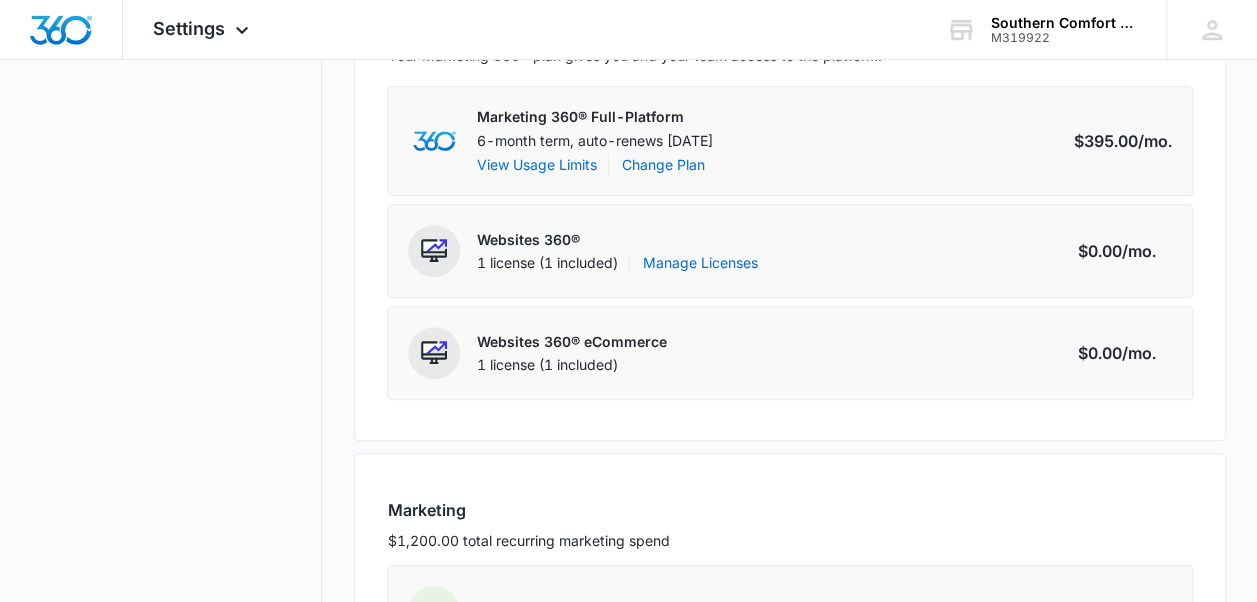 click on "My Profile Personal Info Accounts Notification Settings Billing Information Billing History" at bounding box center [176, 306] 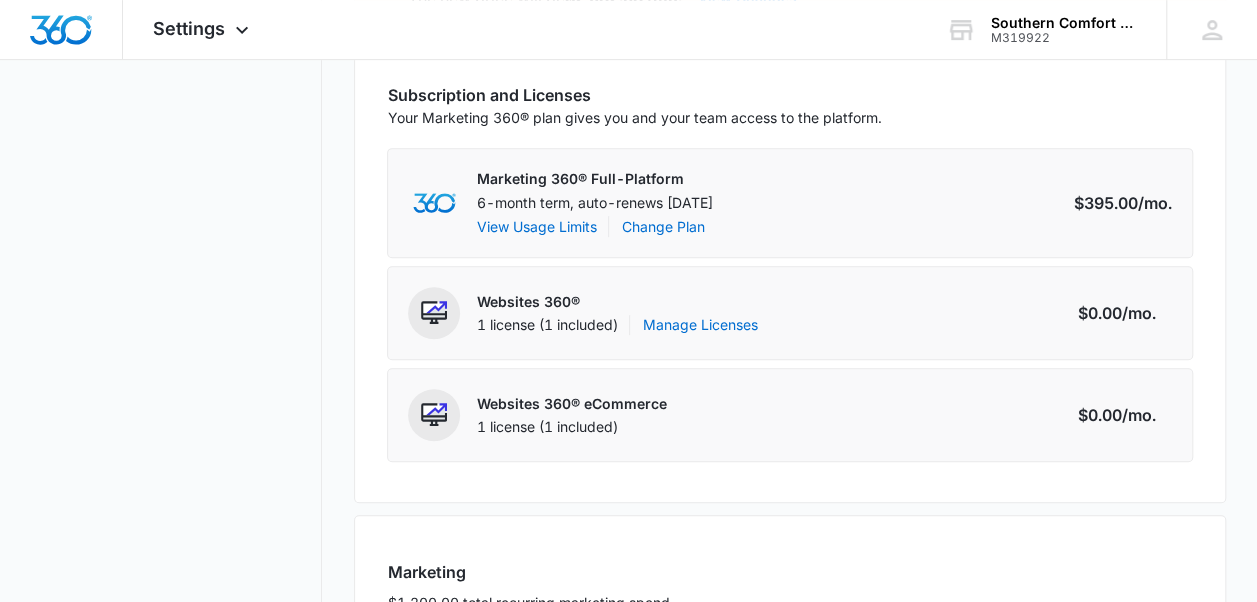scroll, scrollTop: 418, scrollLeft: 0, axis: vertical 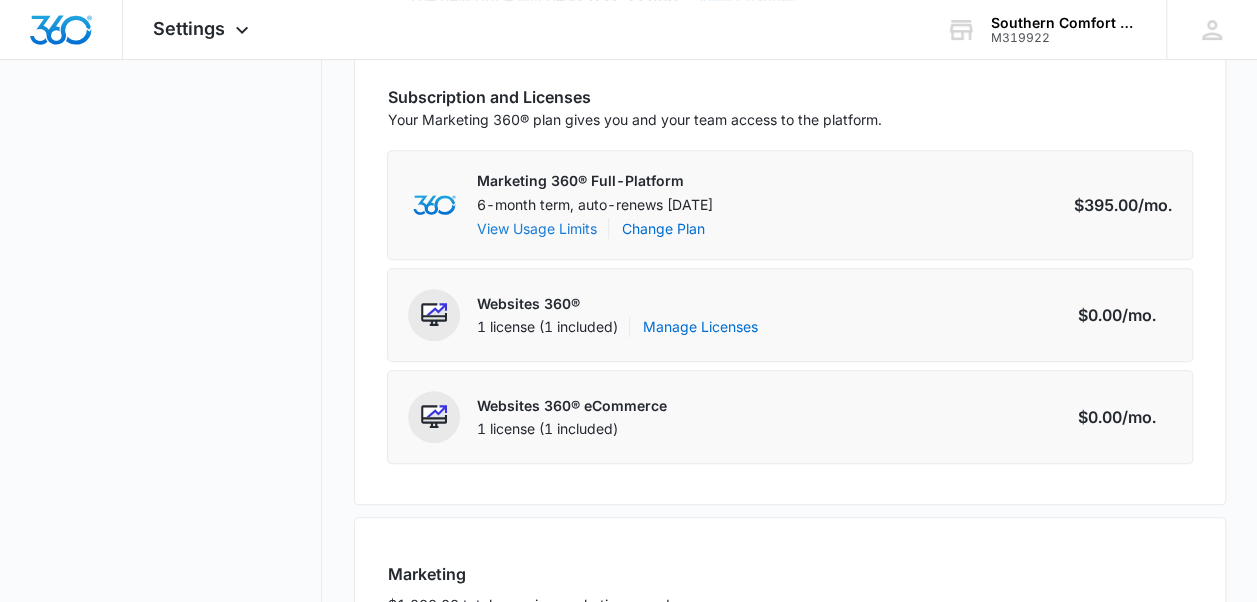 click on "View Usage Limits" at bounding box center [536, 228] 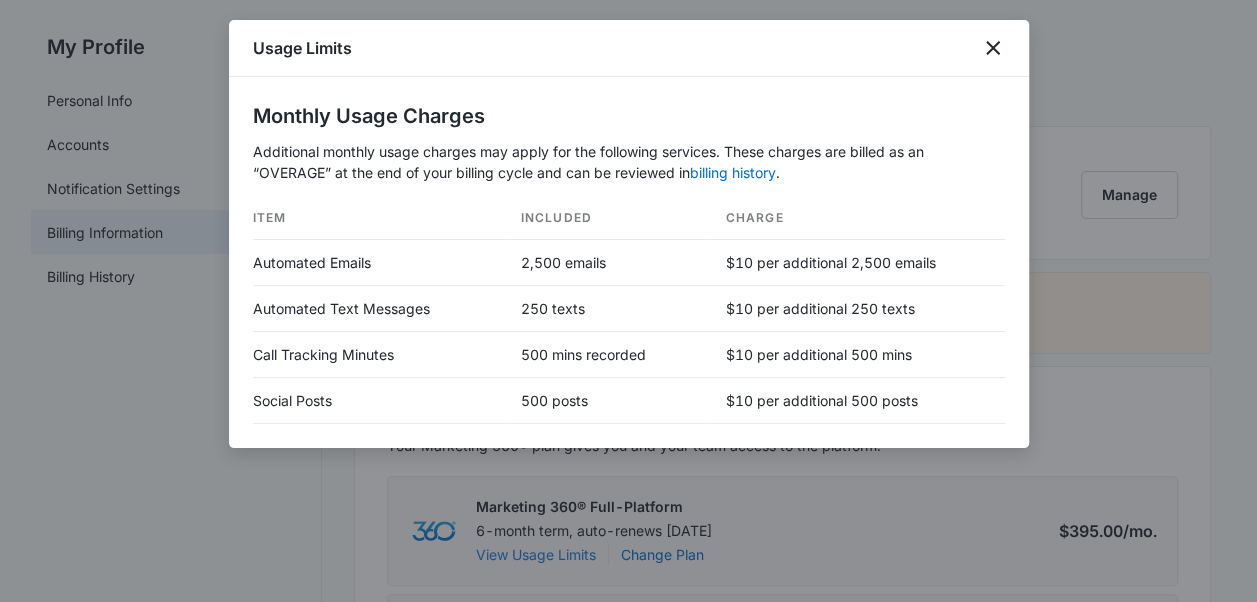 scroll, scrollTop: 92, scrollLeft: 0, axis: vertical 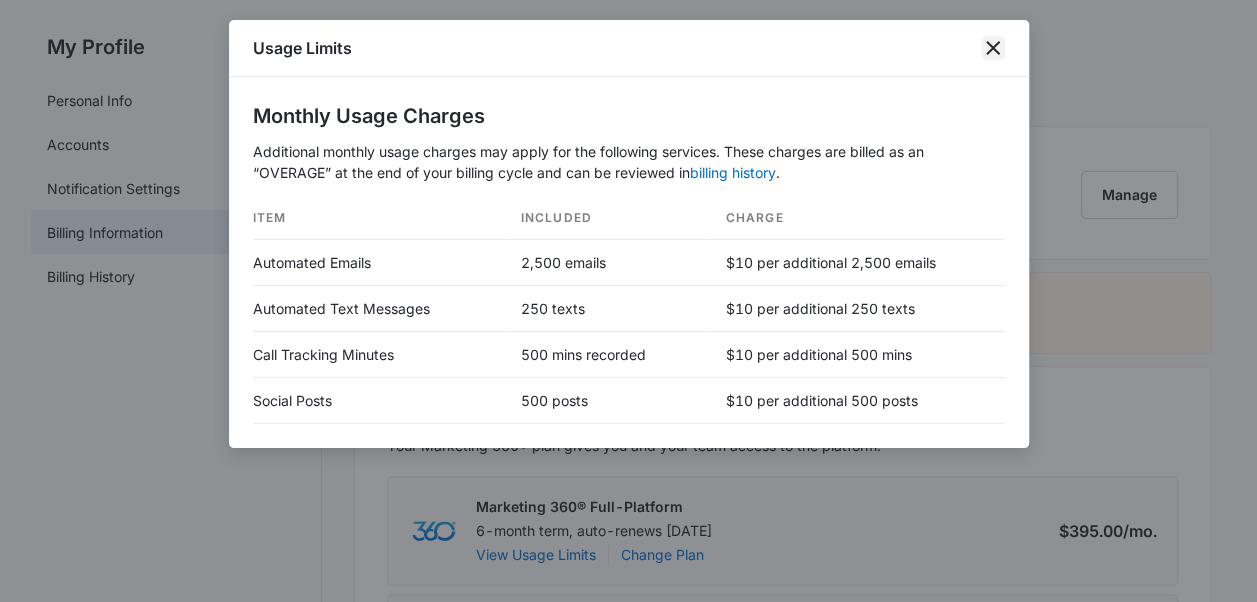 click 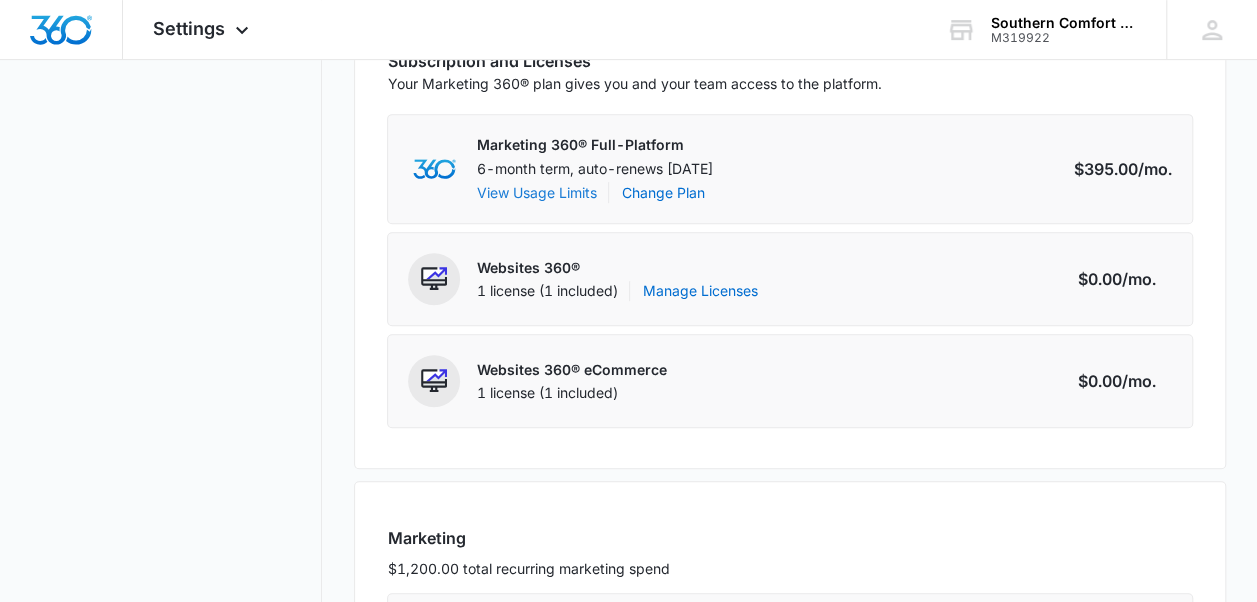 scroll, scrollTop: 446, scrollLeft: 0, axis: vertical 